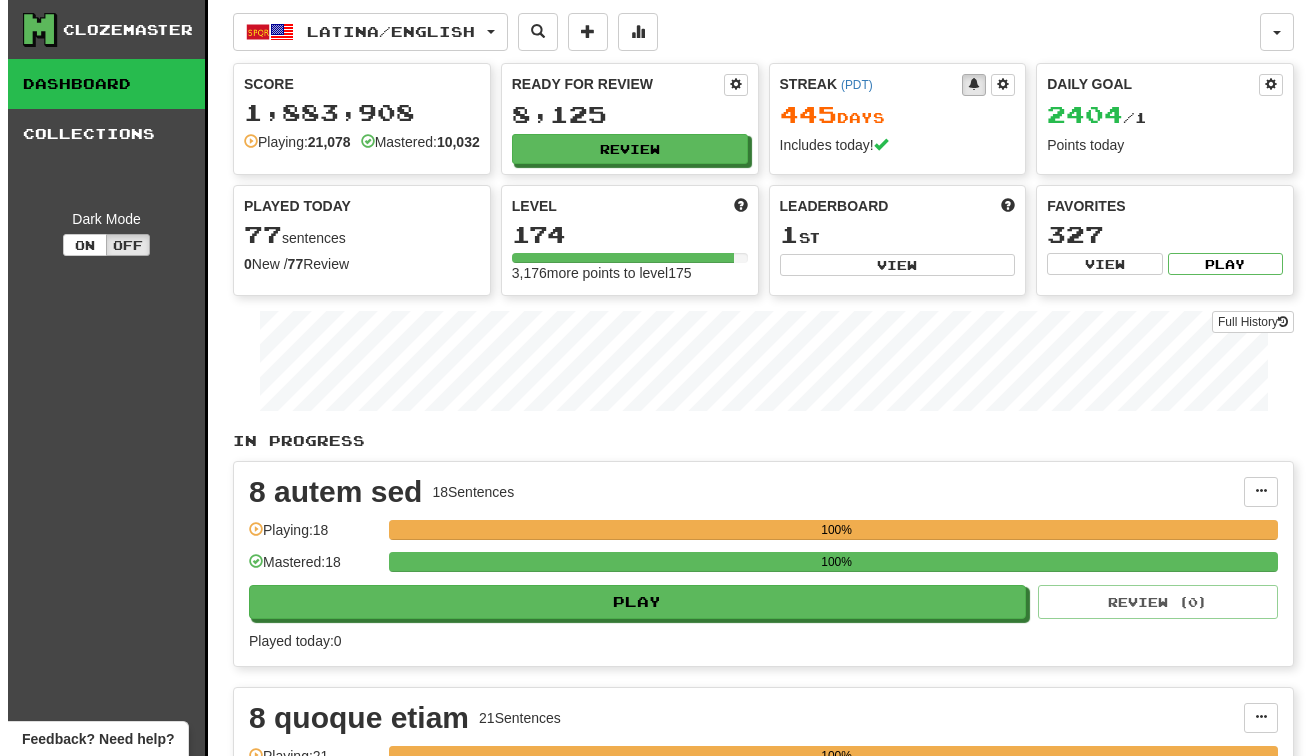 scroll, scrollTop: 0, scrollLeft: 0, axis: both 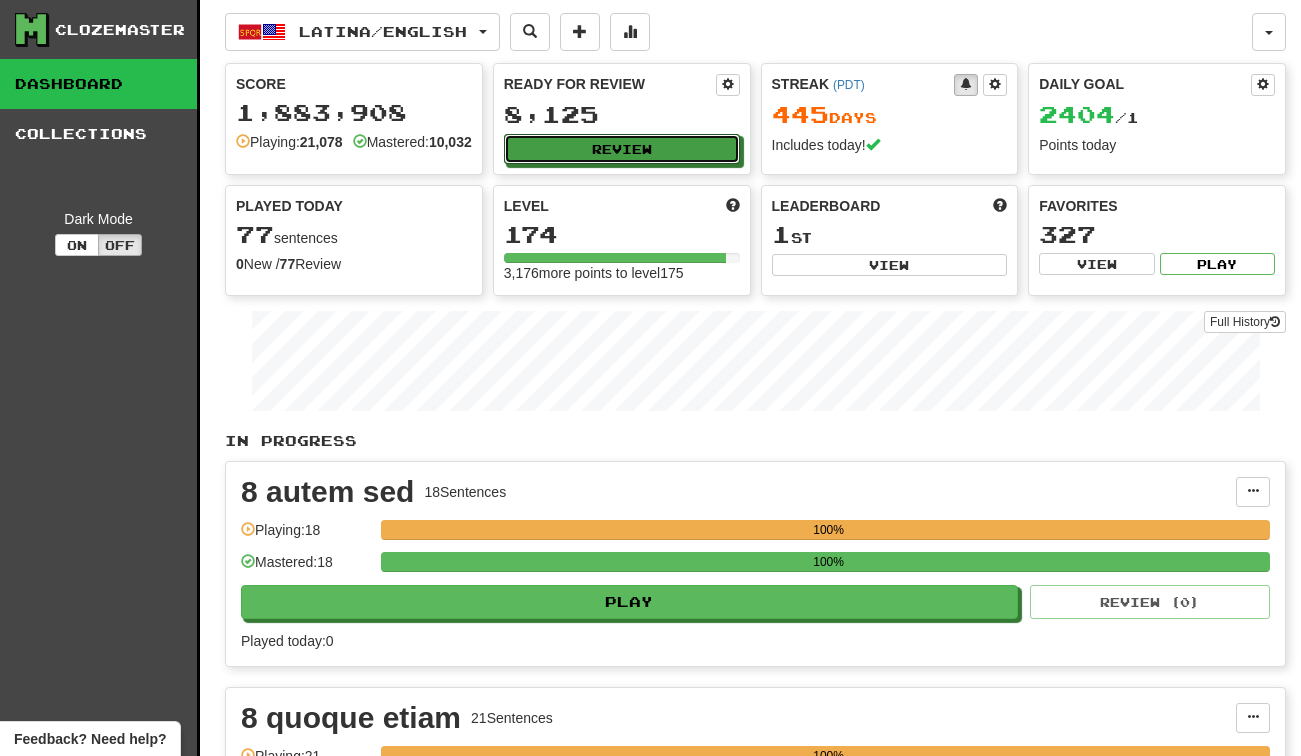 click on "Review" at bounding box center (622, 149) 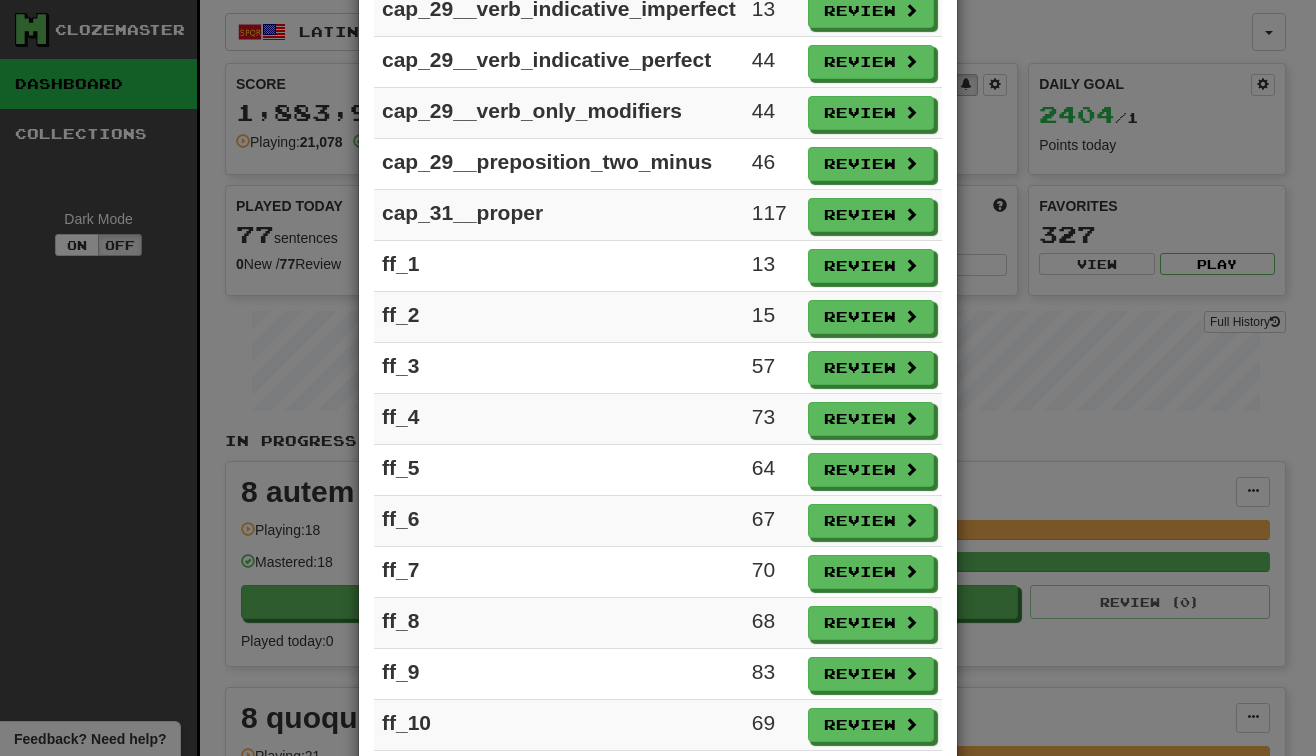 scroll, scrollTop: 2751, scrollLeft: 0, axis: vertical 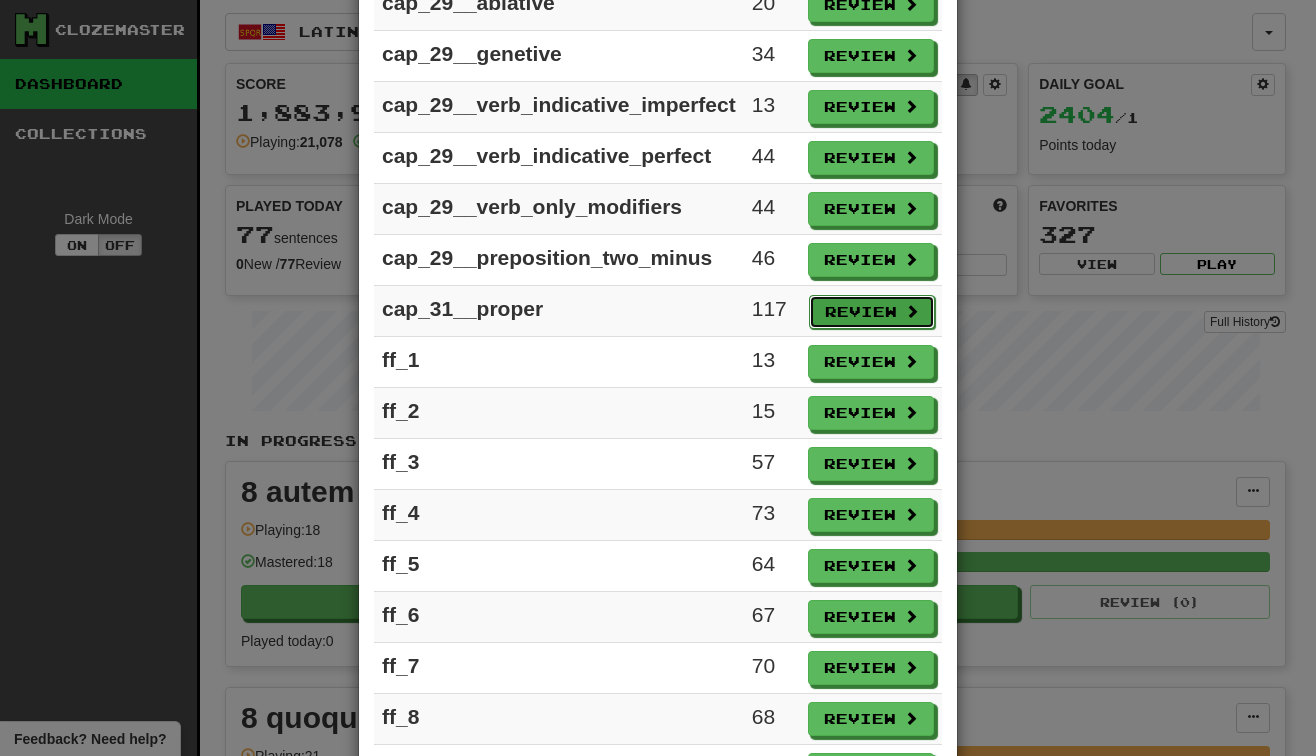 click on "Review" at bounding box center [872, 312] 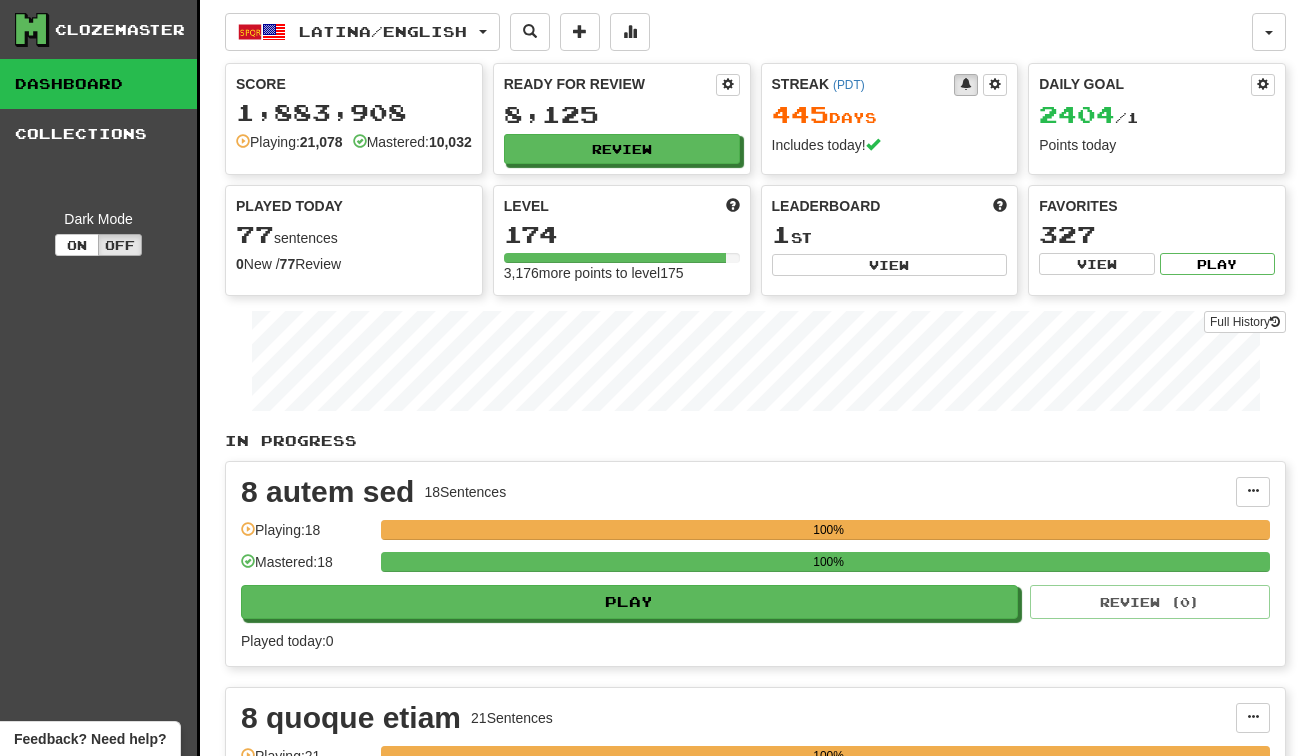 select on "***" 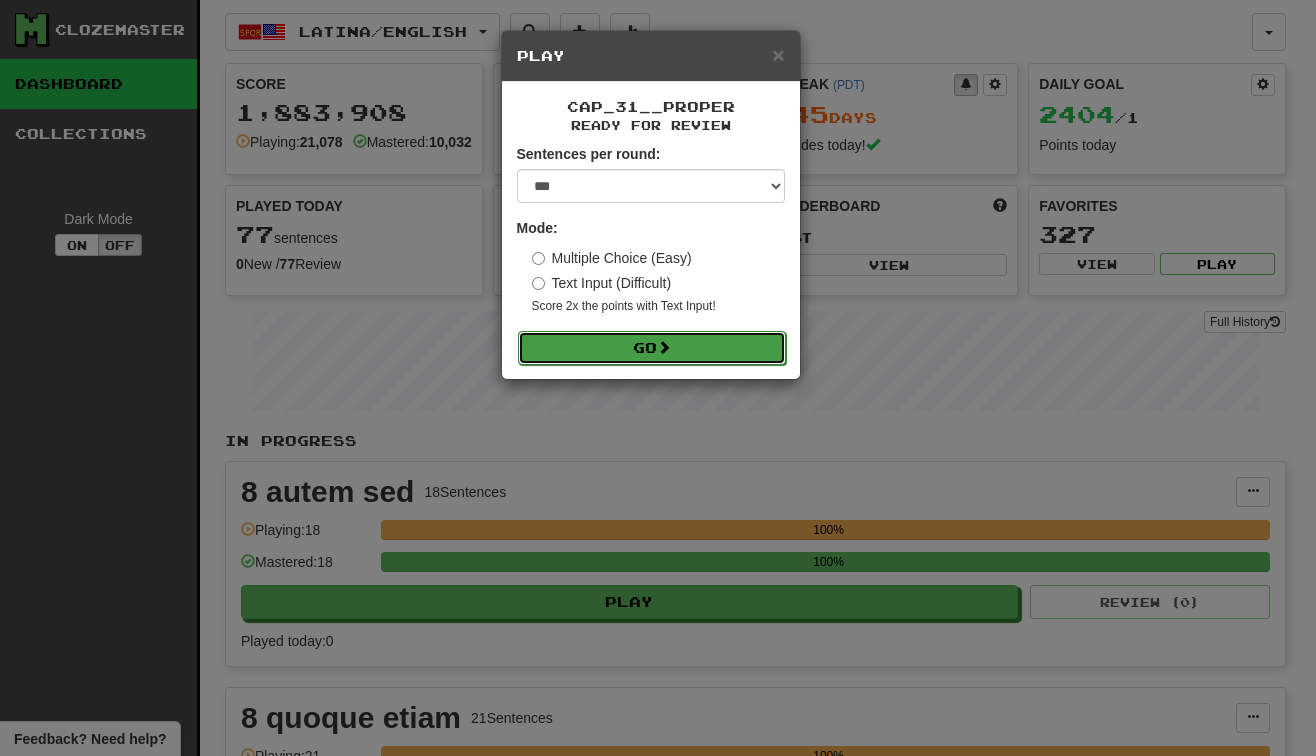 click on "Go" at bounding box center [652, 348] 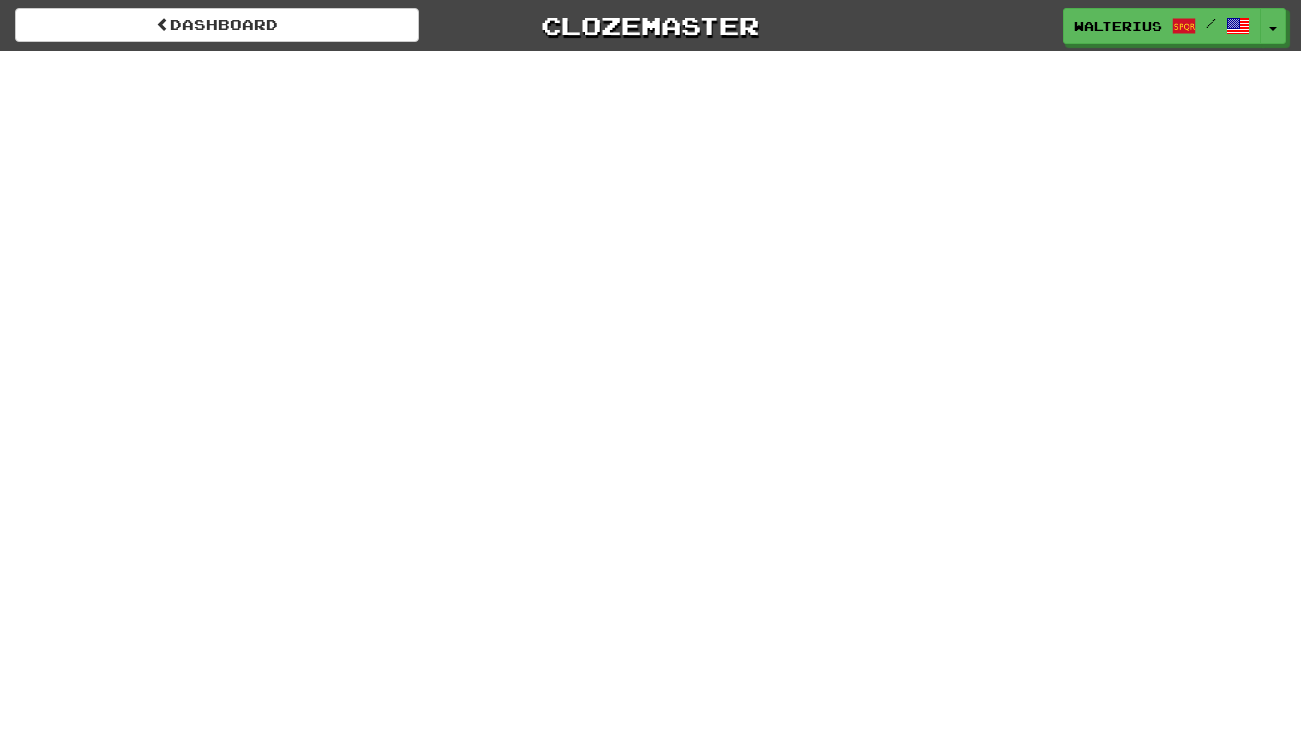 scroll, scrollTop: 0, scrollLeft: 0, axis: both 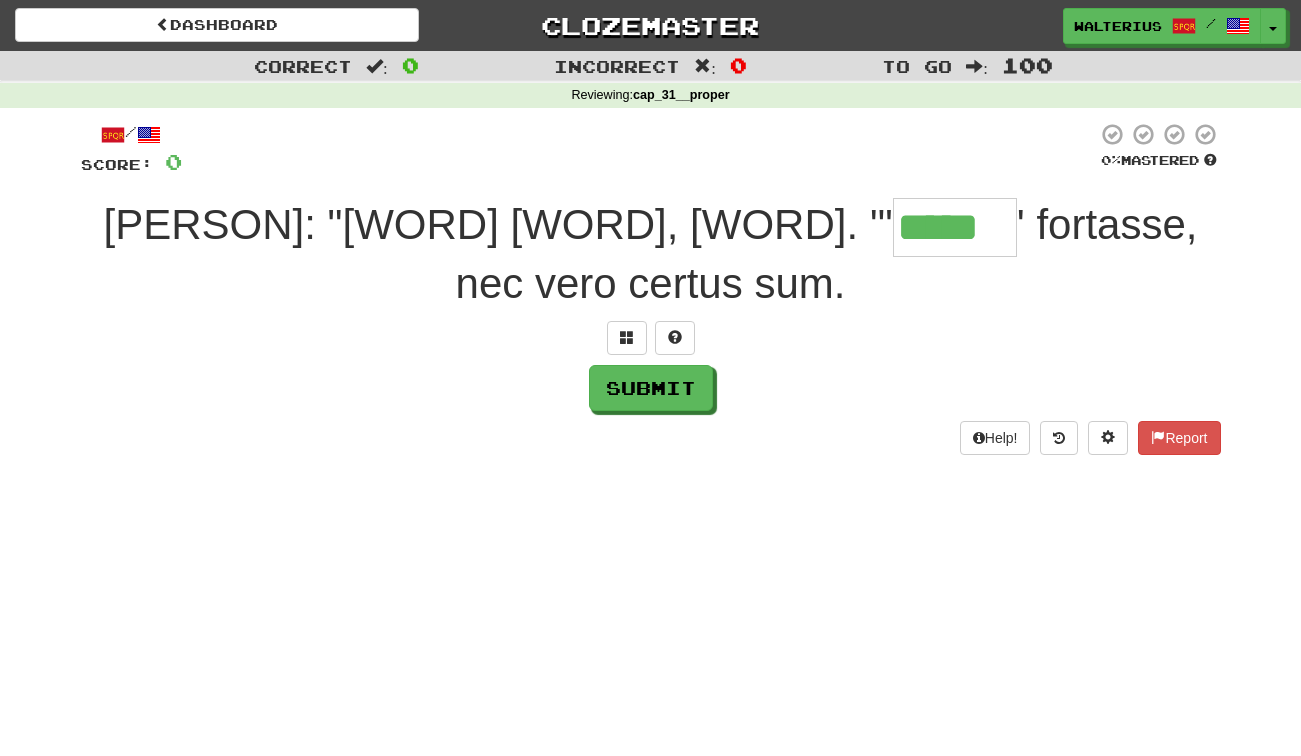 type on "*****" 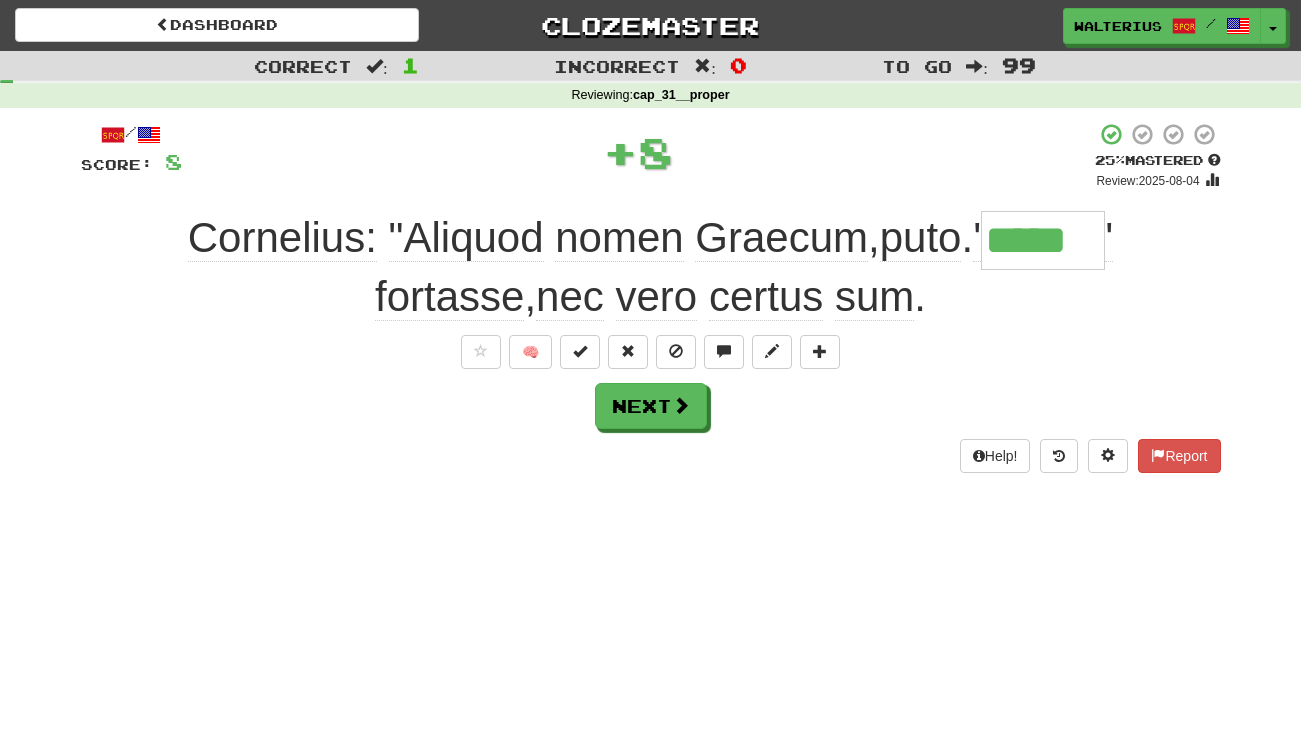 type 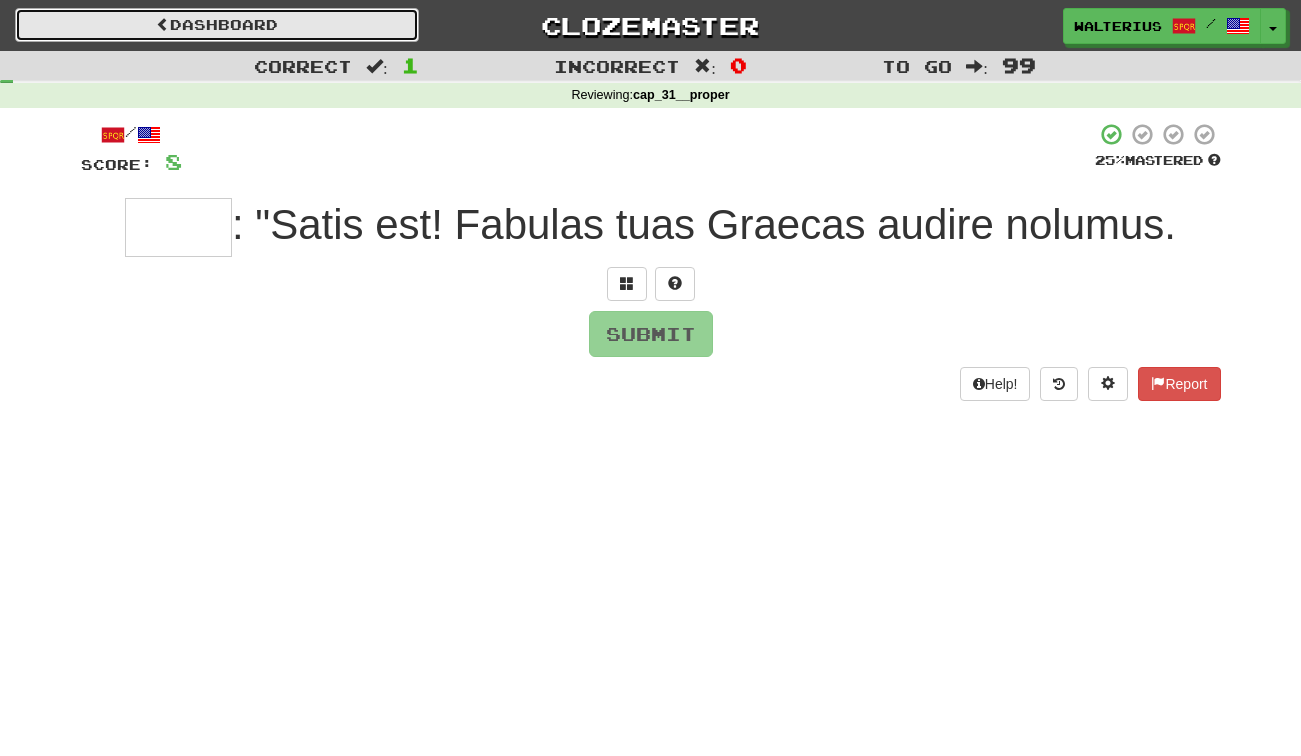 click on "Dashboard" at bounding box center [217, 25] 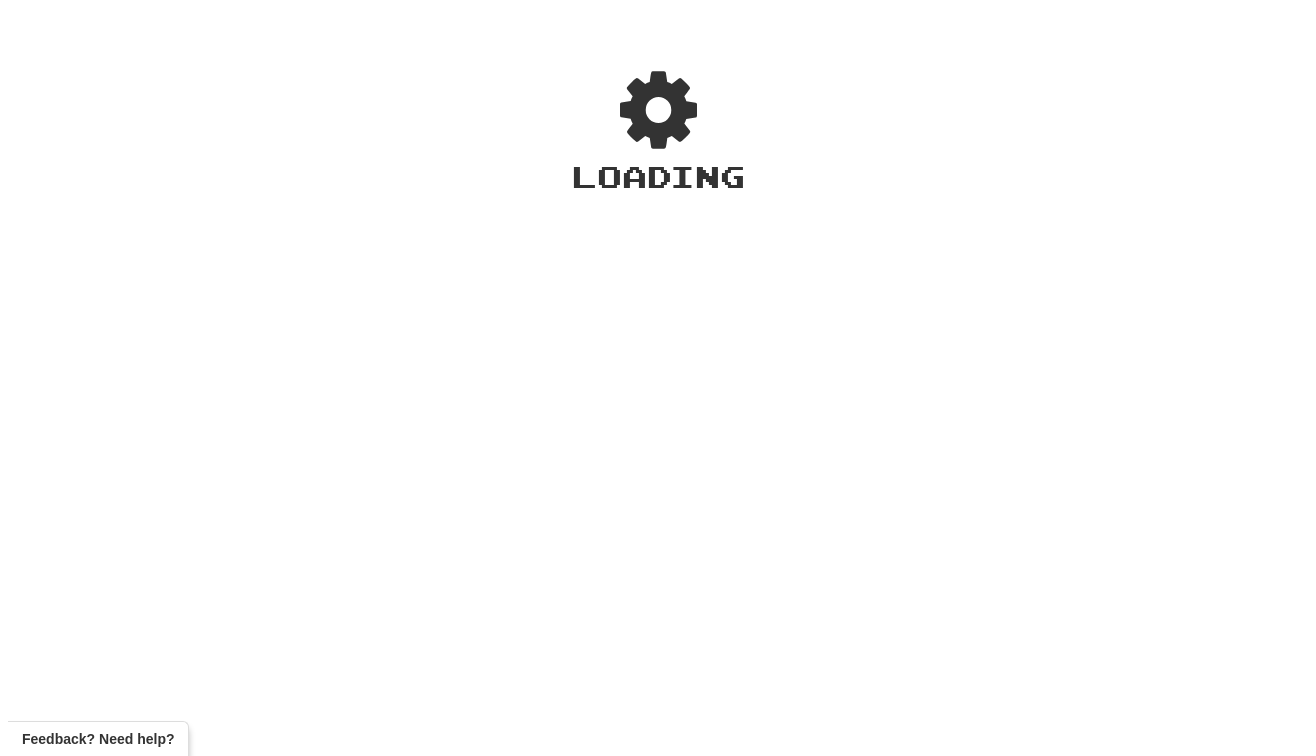 scroll, scrollTop: 0, scrollLeft: 0, axis: both 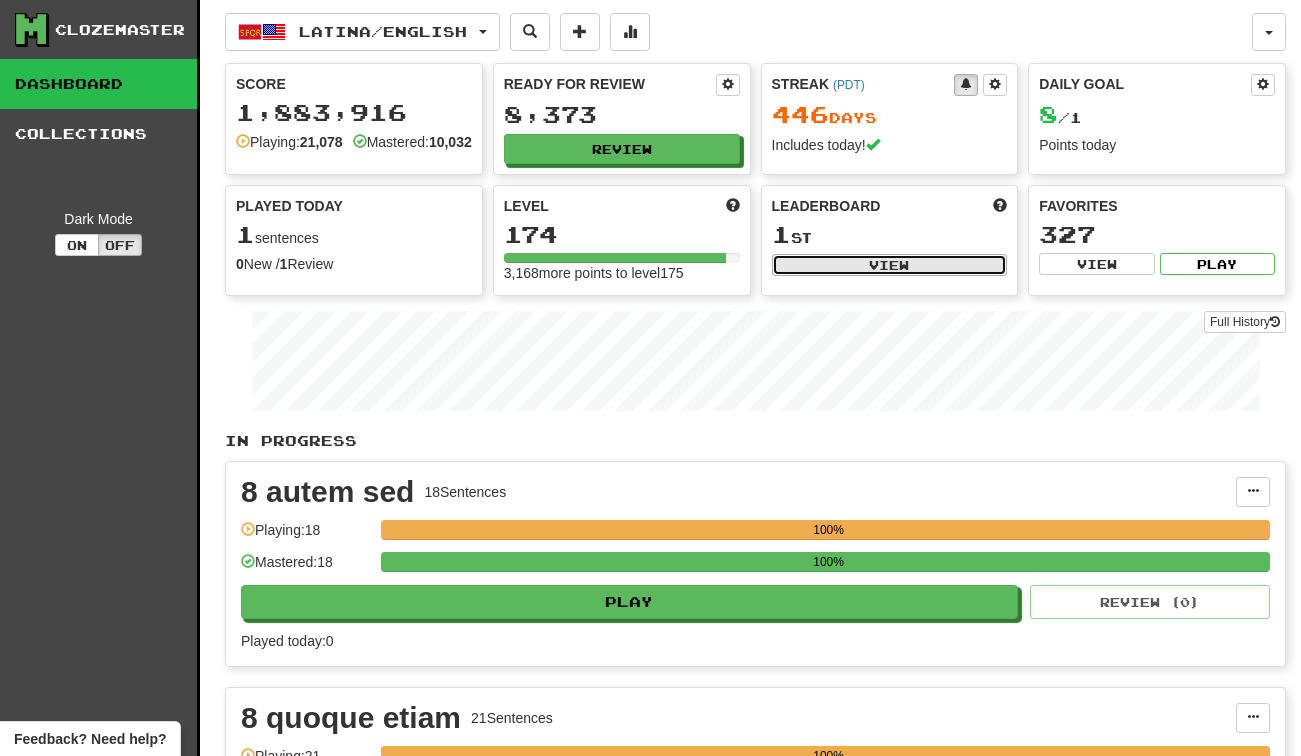 click on "View" at bounding box center (890, 265) 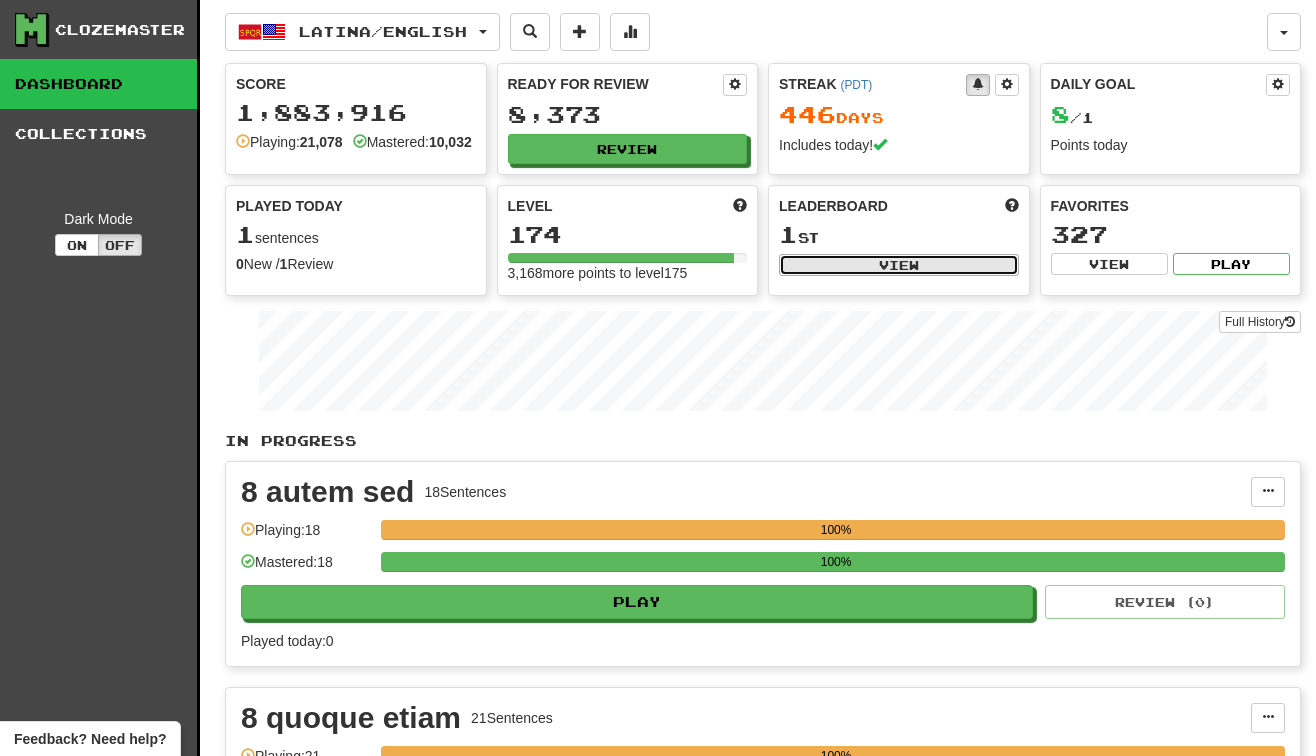 select on "**********" 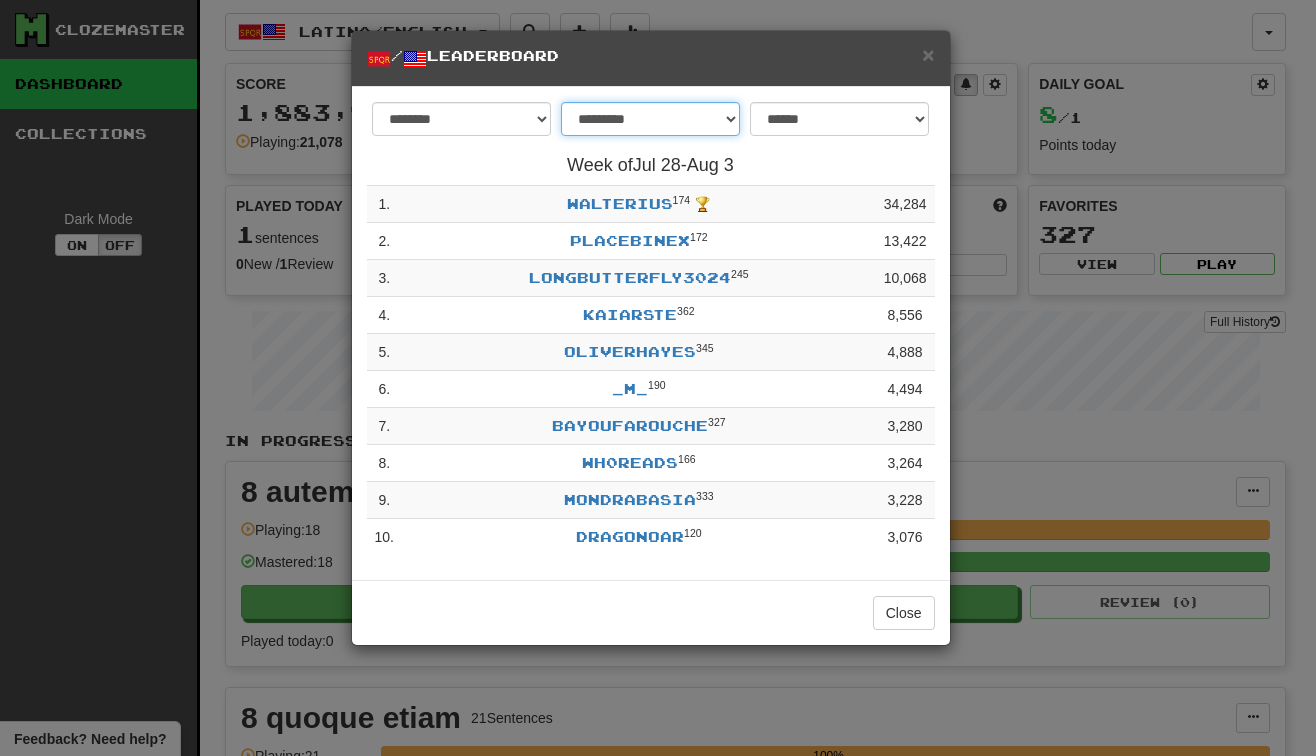 click on "**********" at bounding box center (650, 119) 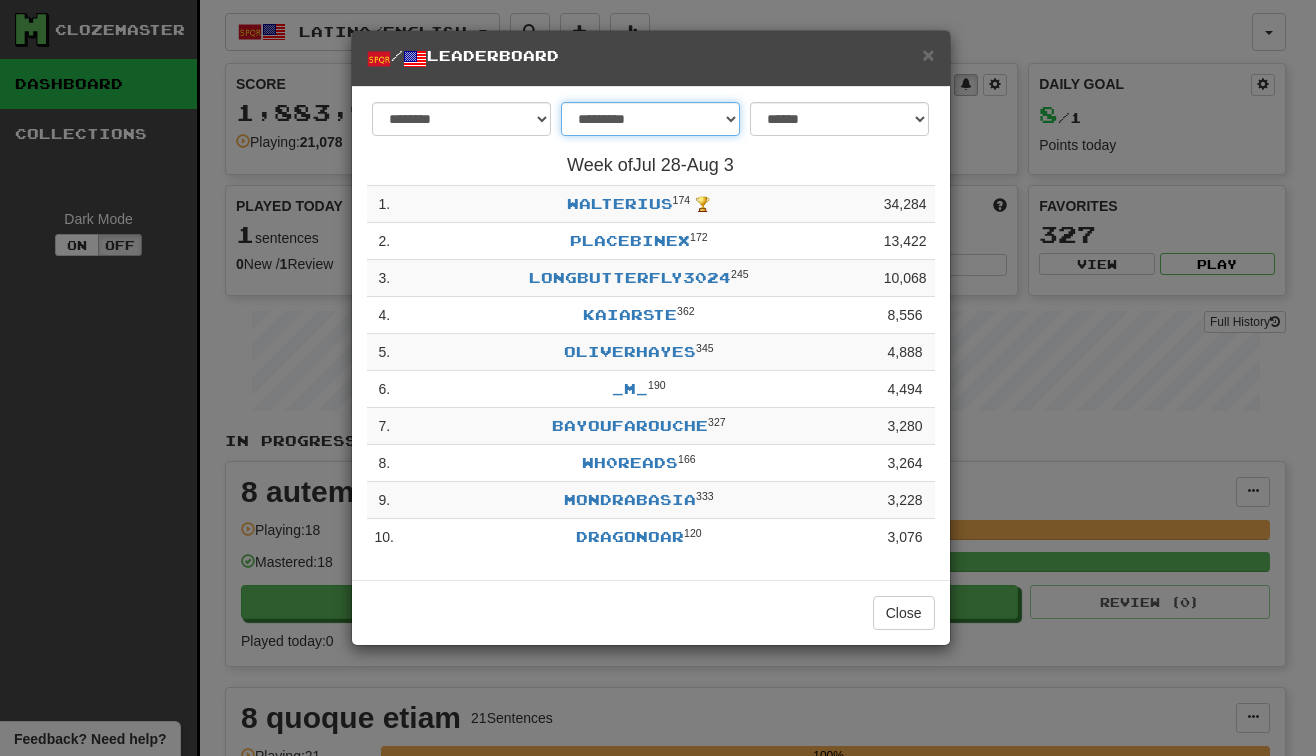 select on "*******" 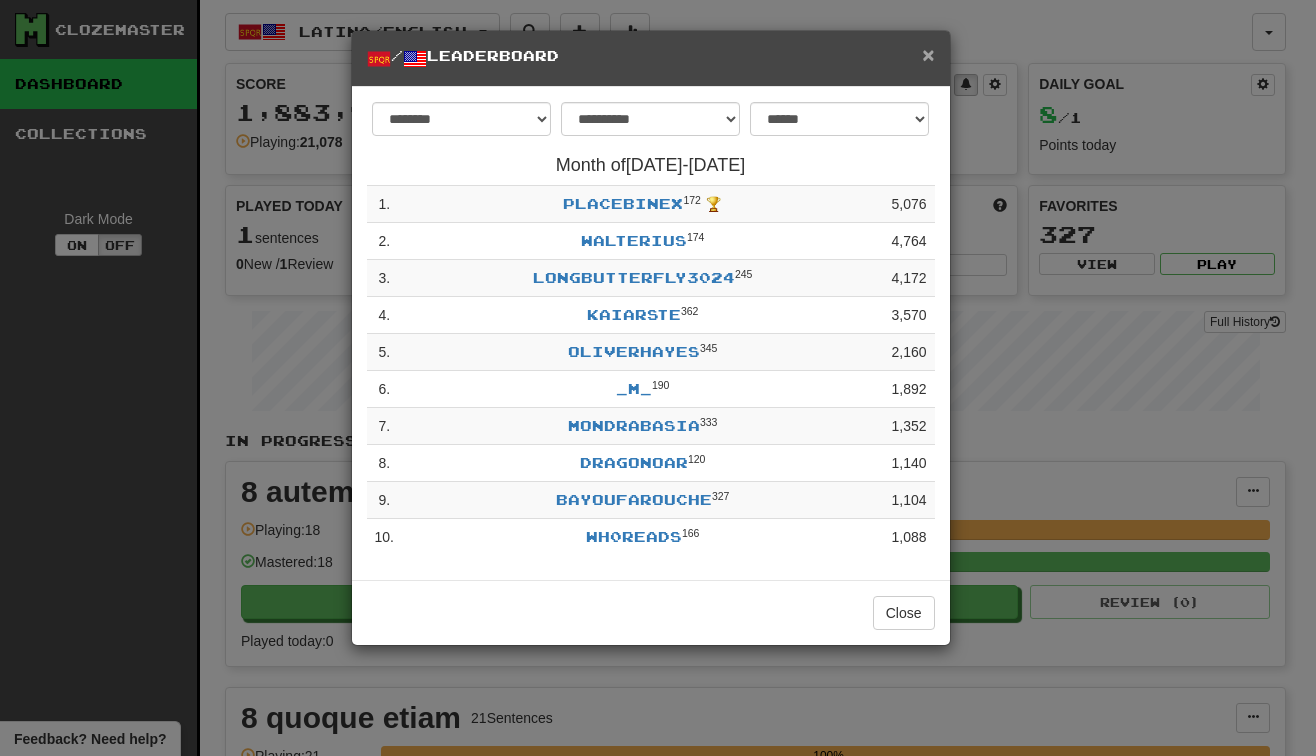 click on "×" at bounding box center [928, 54] 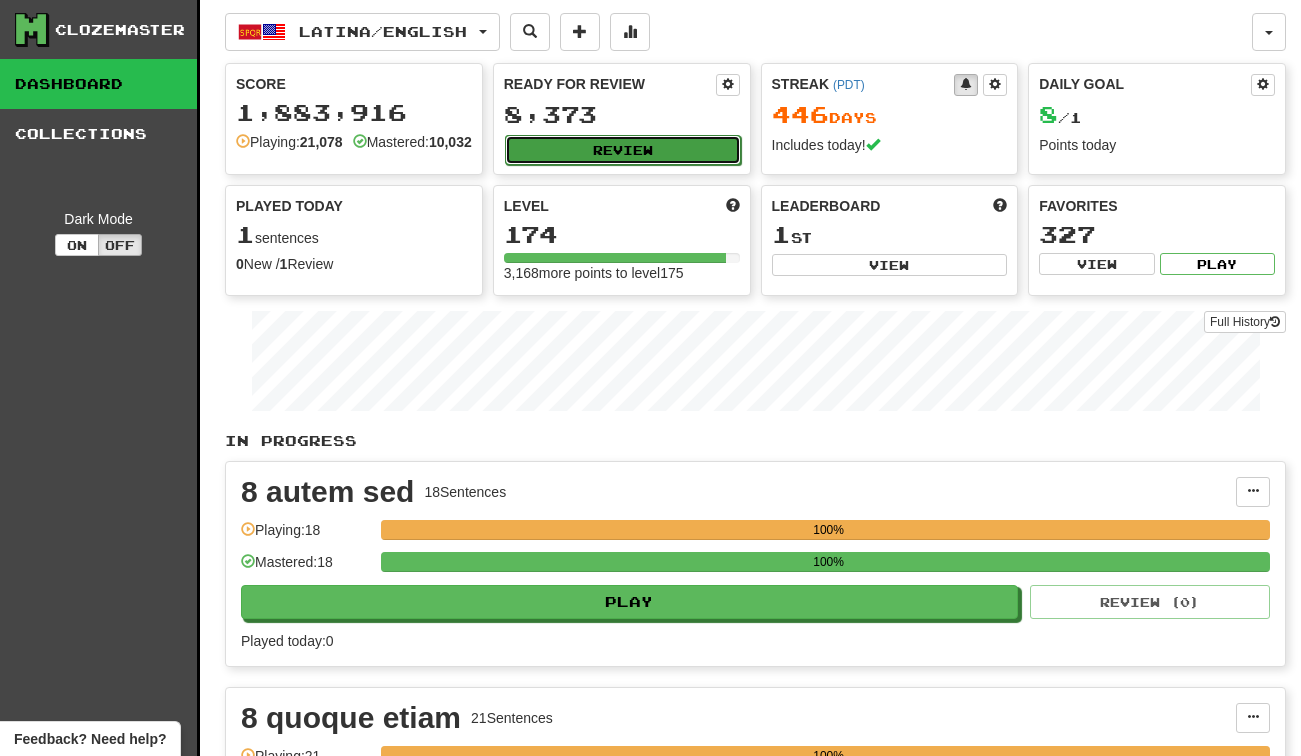 click on "Review" at bounding box center (623, 150) 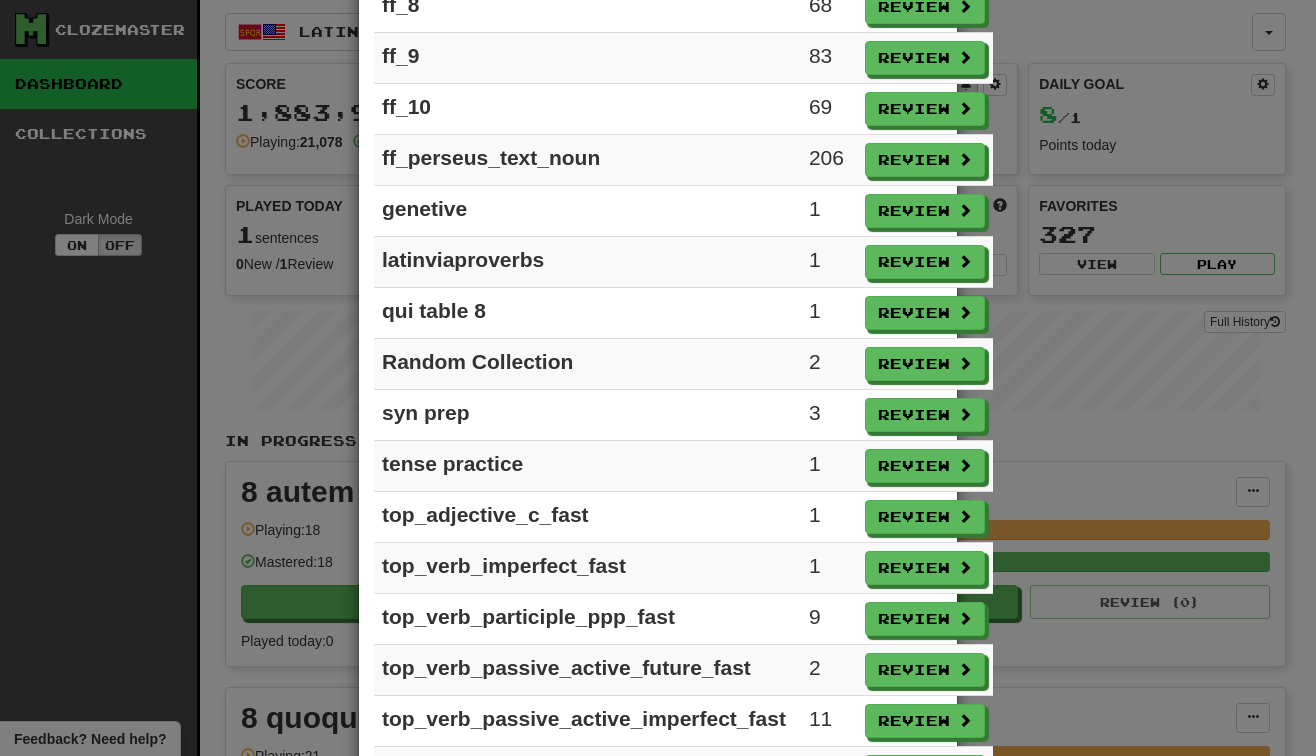 scroll, scrollTop: 4436, scrollLeft: 0, axis: vertical 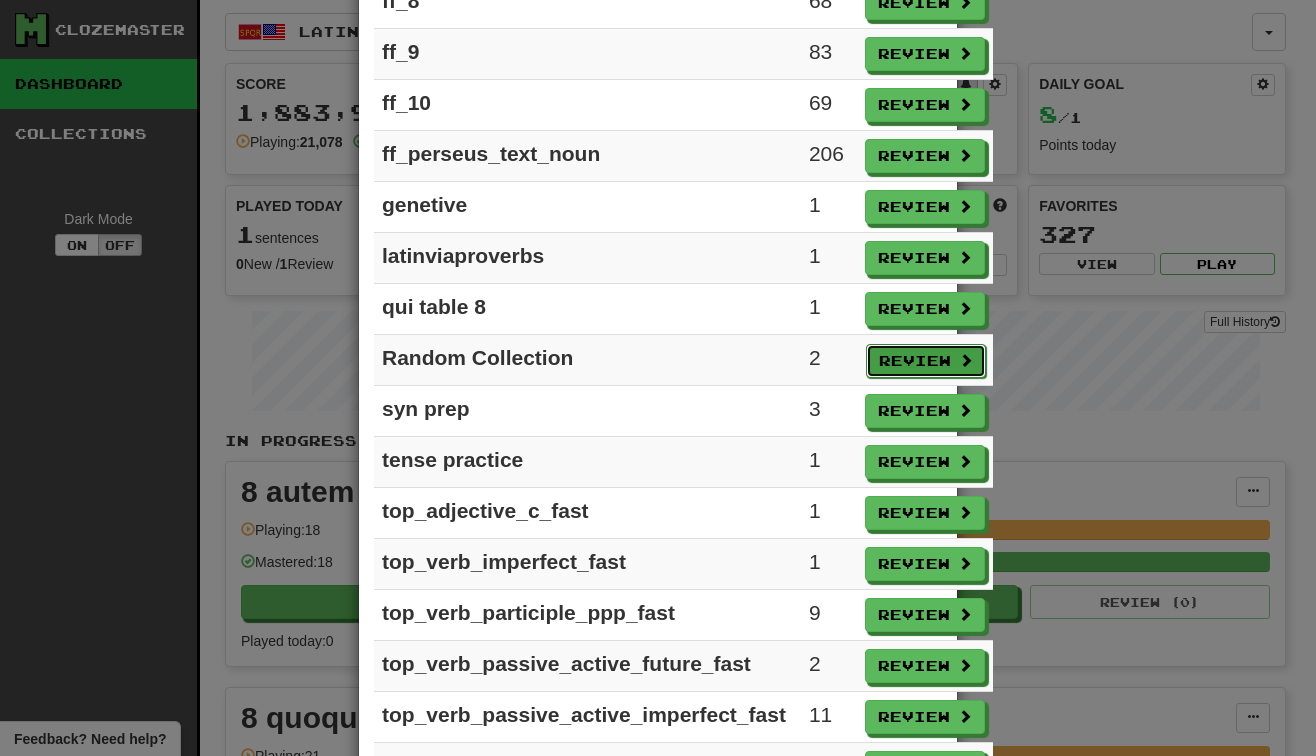 click on "Review" at bounding box center [926, 361] 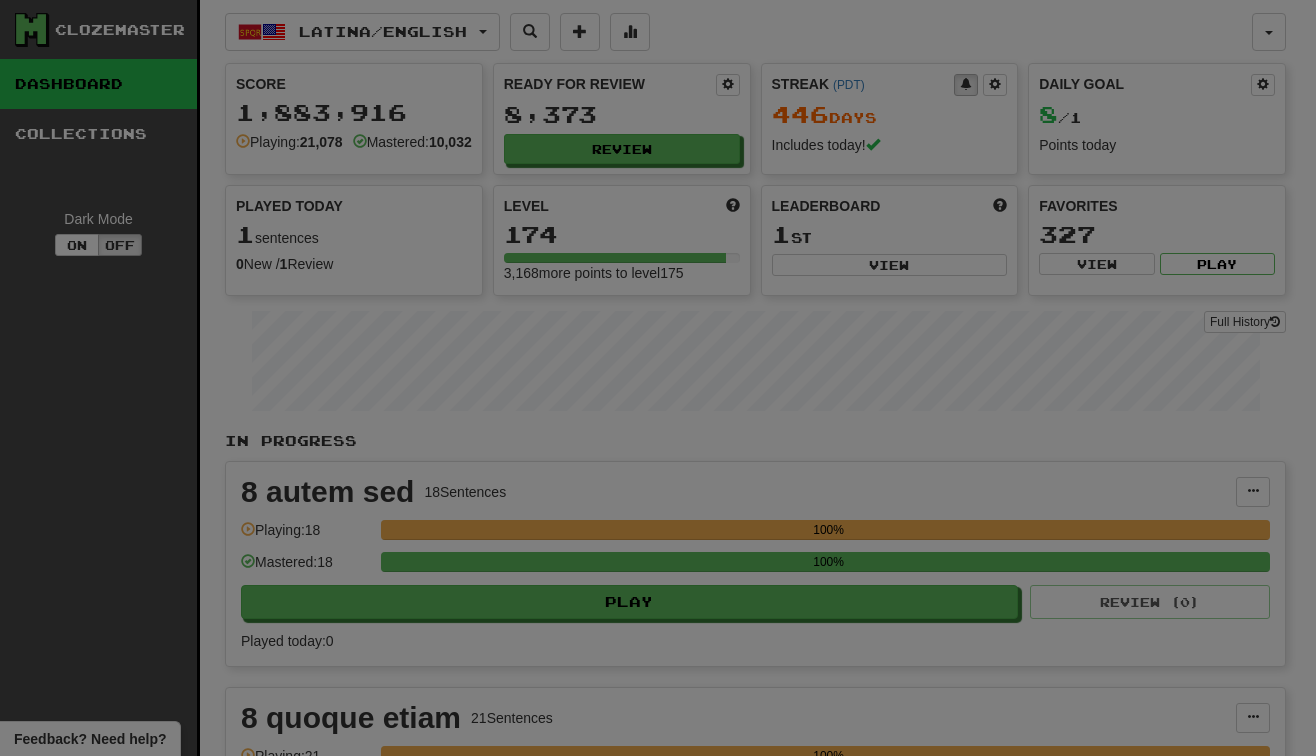 select on "***" 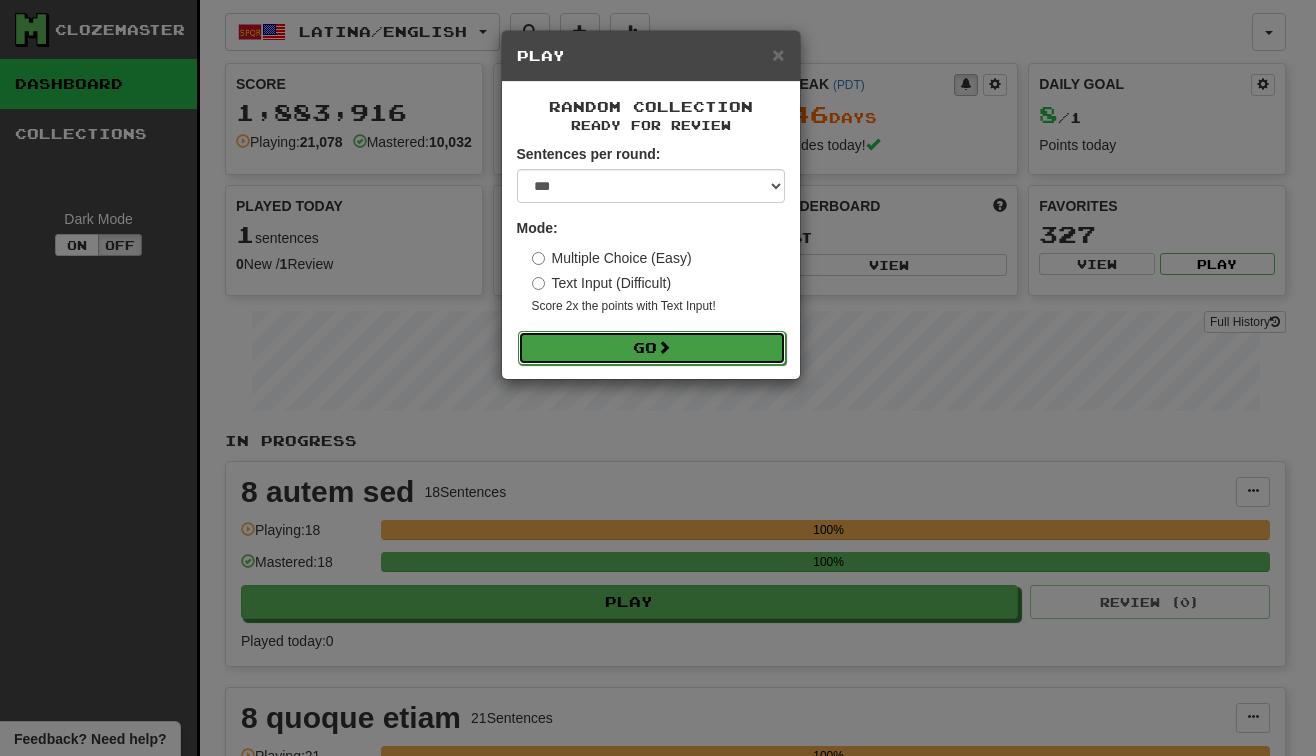 click on "Go" at bounding box center [652, 348] 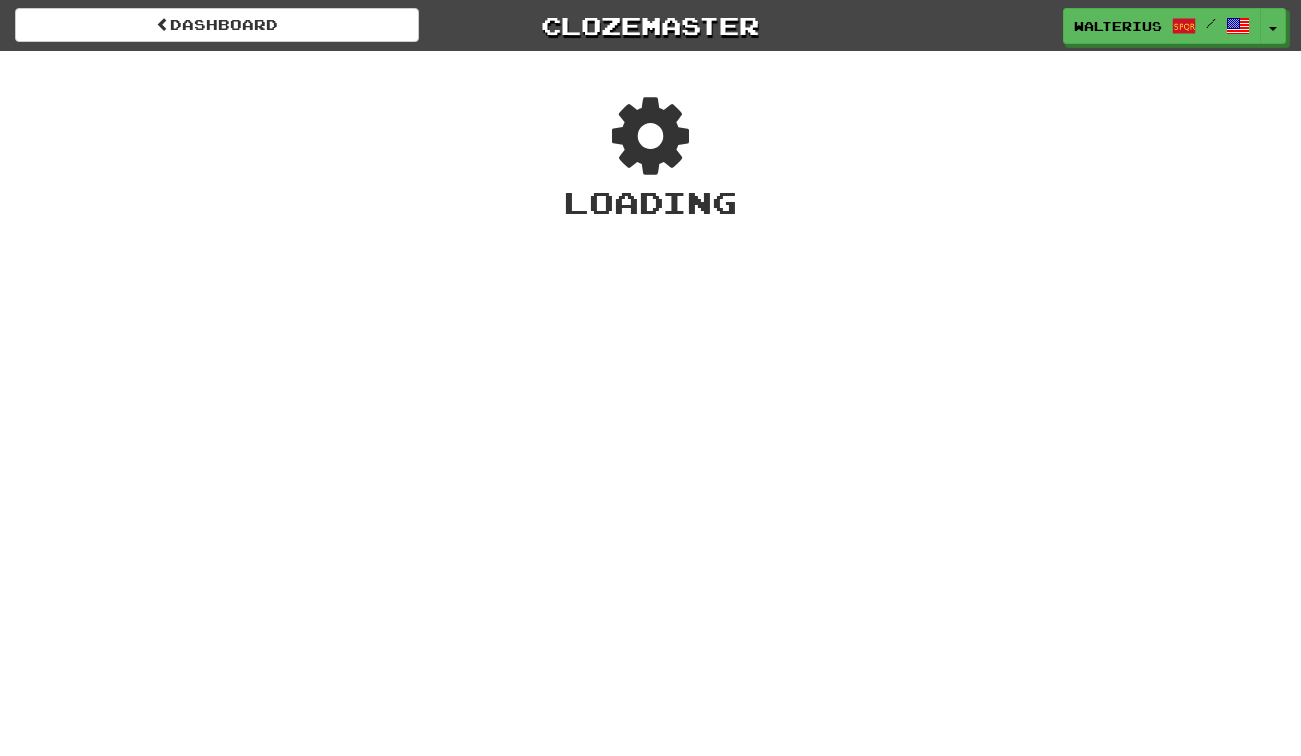 scroll, scrollTop: 0, scrollLeft: 0, axis: both 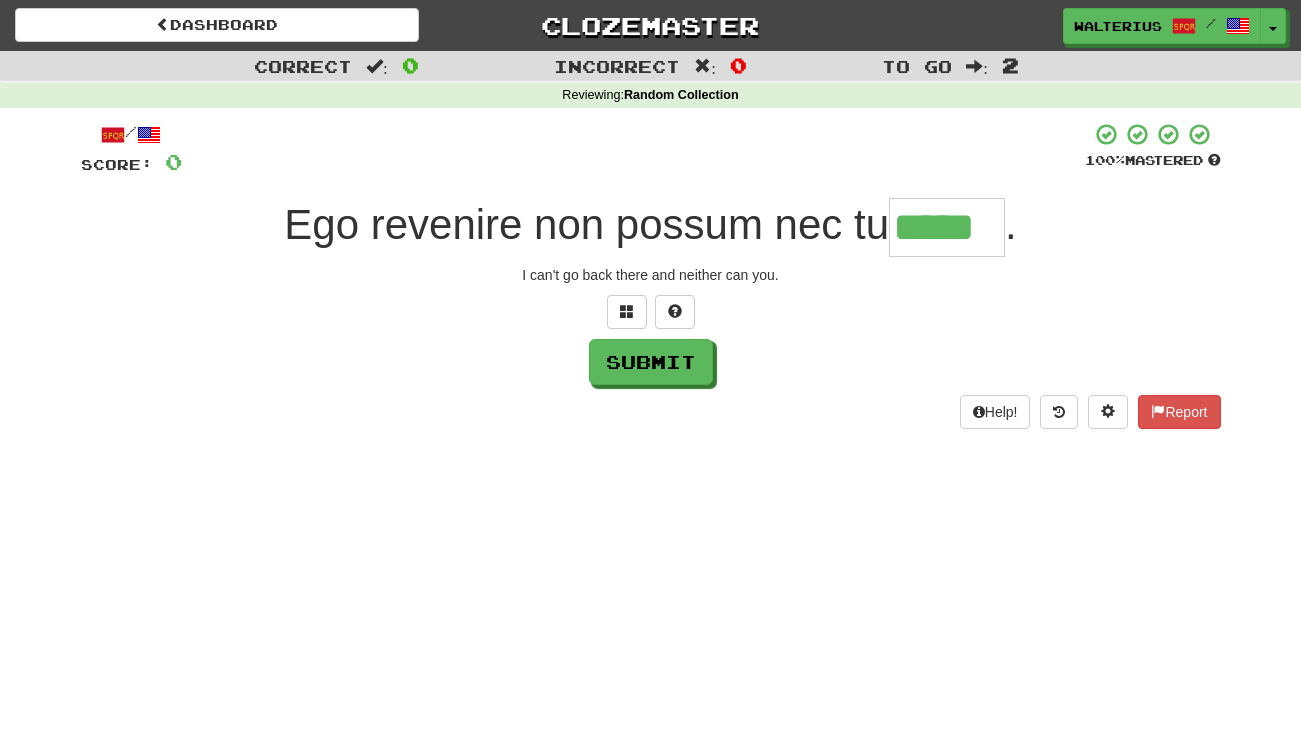 type on "*****" 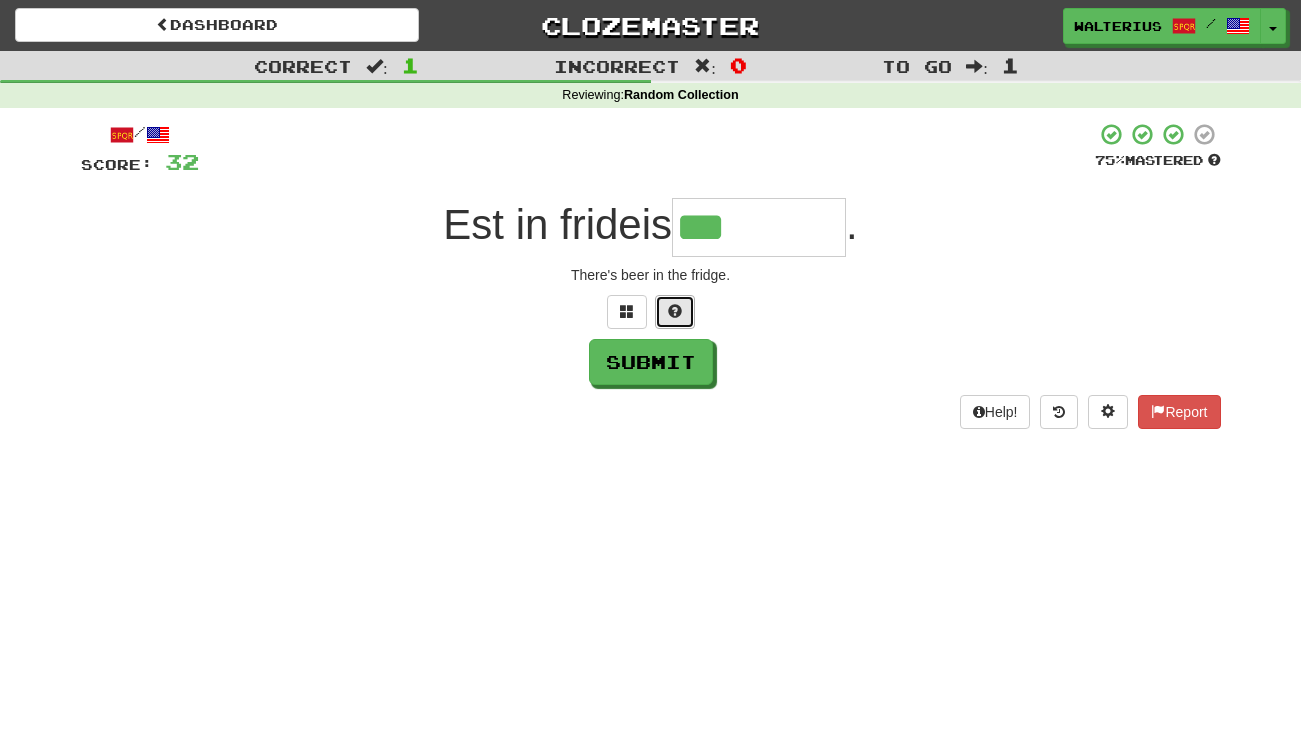 click at bounding box center [675, 312] 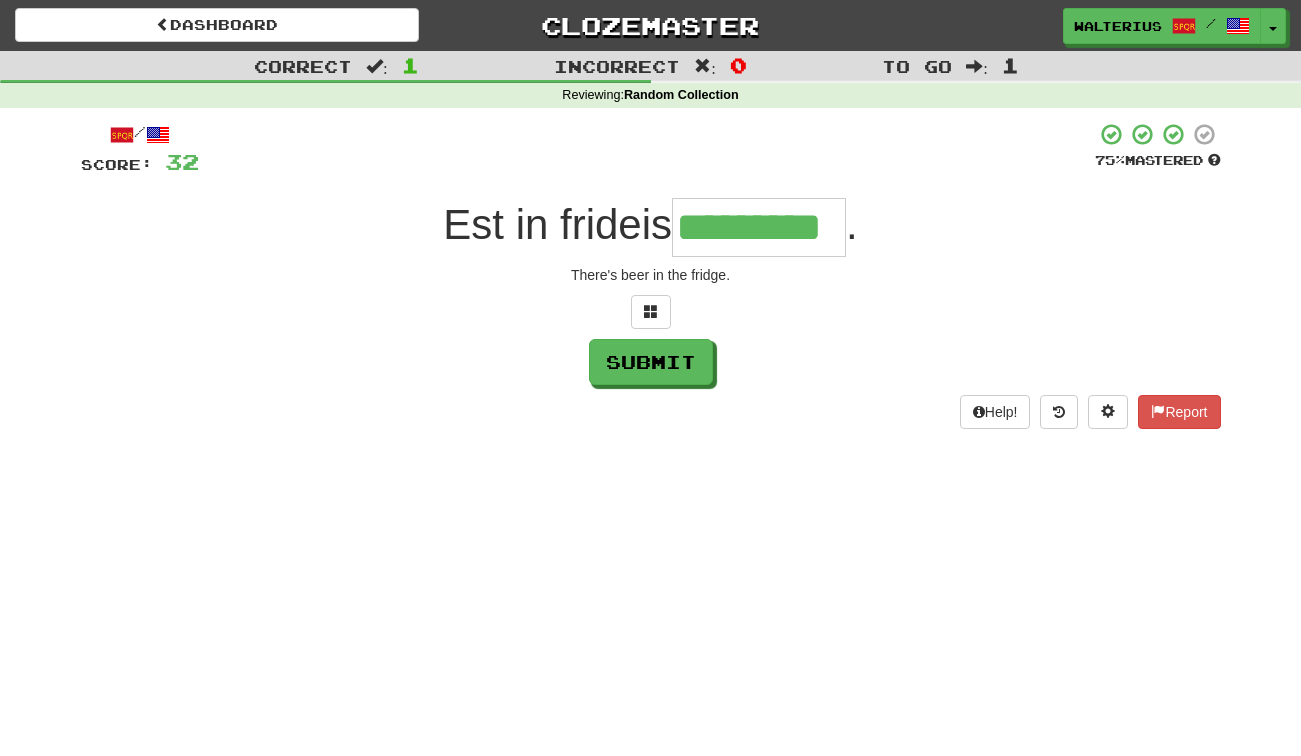 type on "*********" 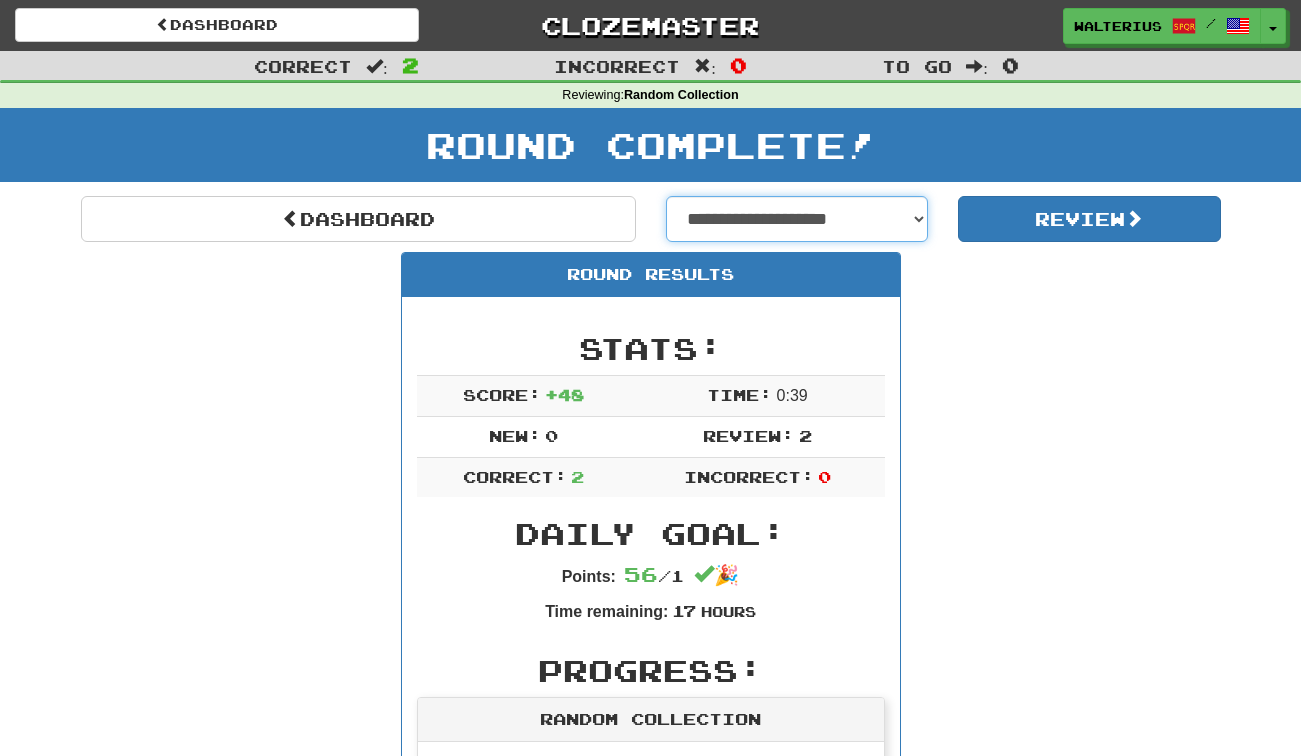 click on "**********" at bounding box center (797, 219) 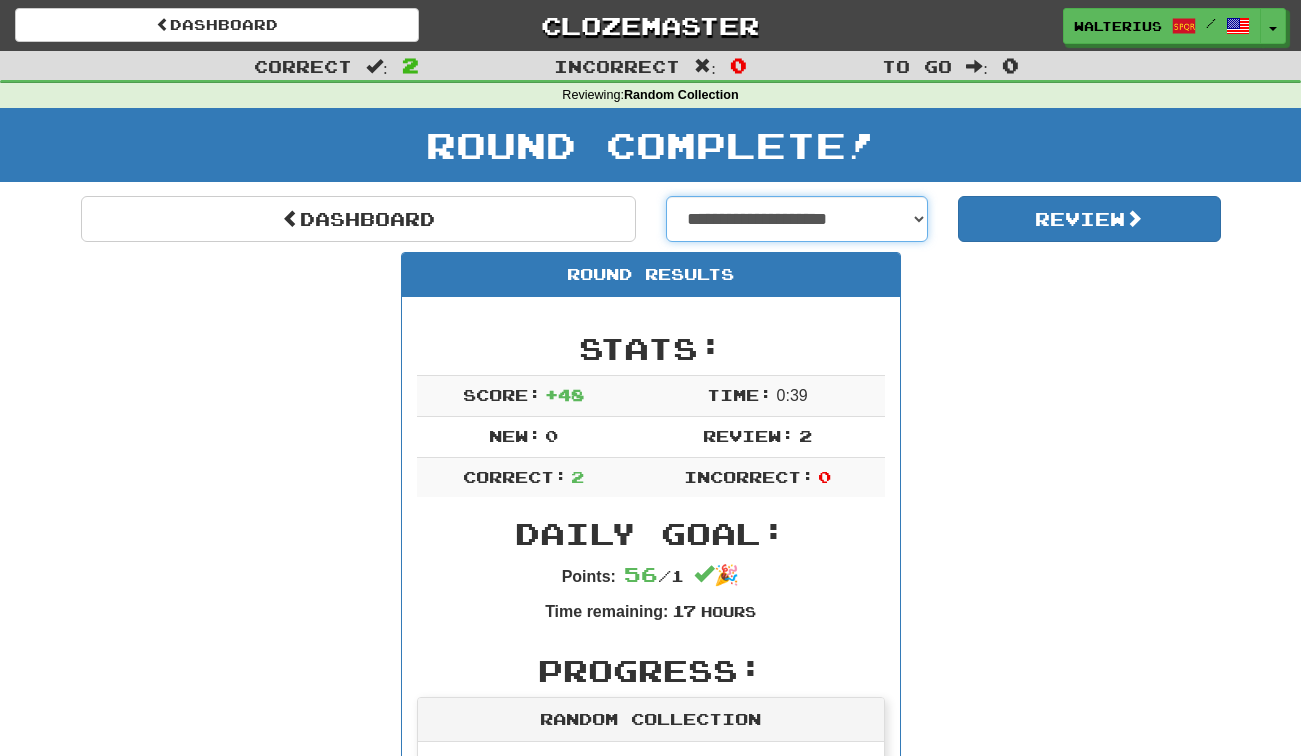 select on "**********" 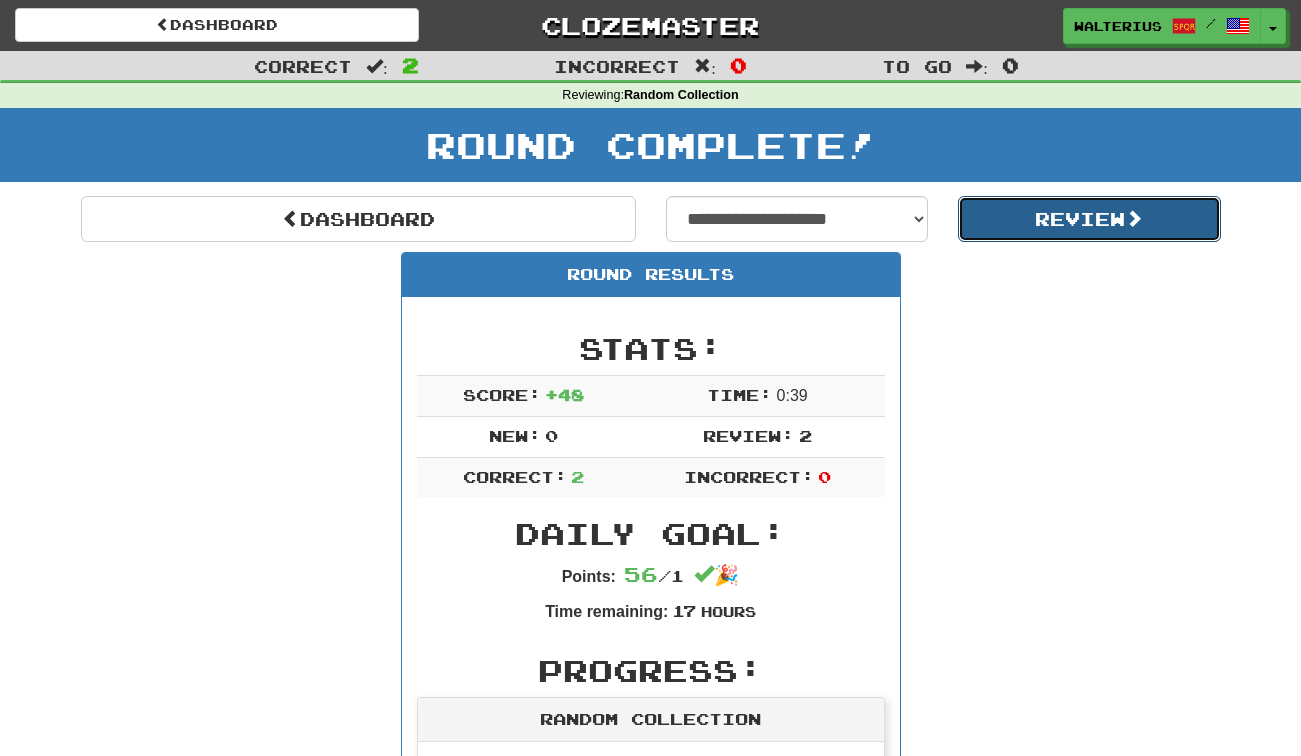 click on "Review" at bounding box center (1089, 219) 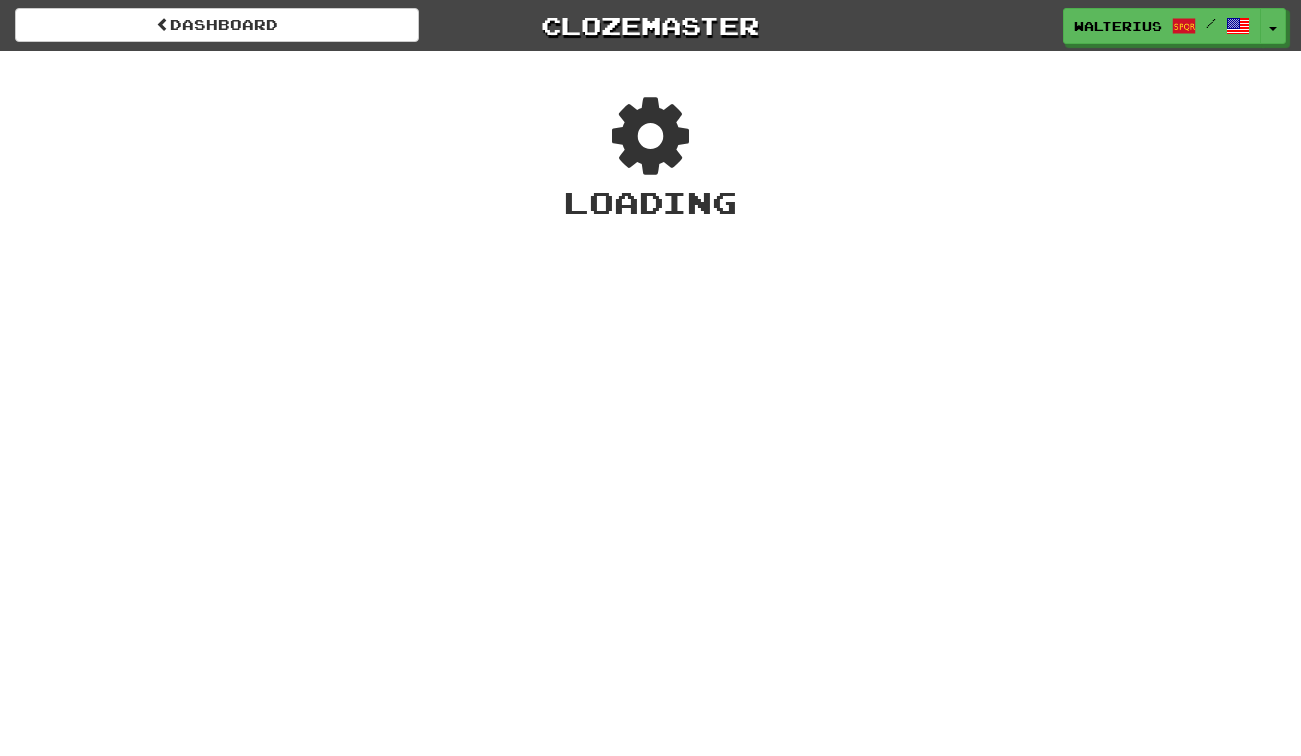 scroll, scrollTop: 0, scrollLeft: 0, axis: both 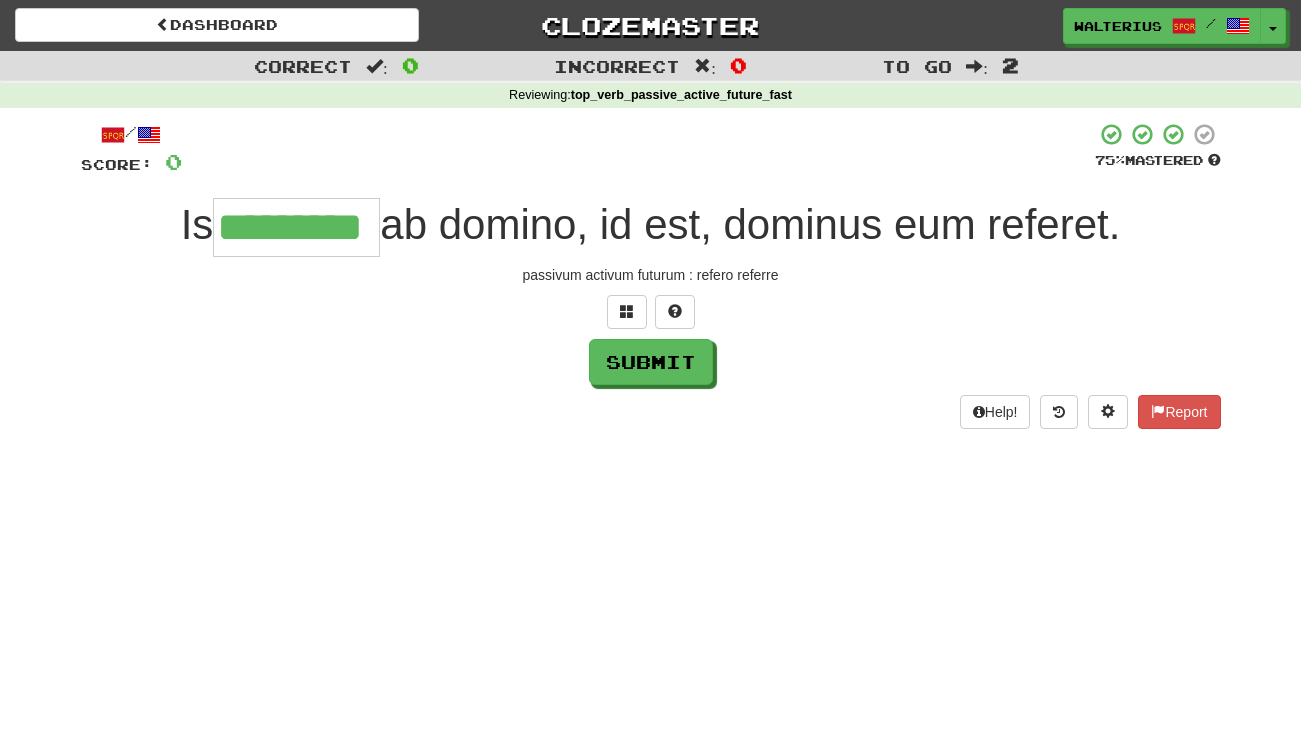 type on "*********" 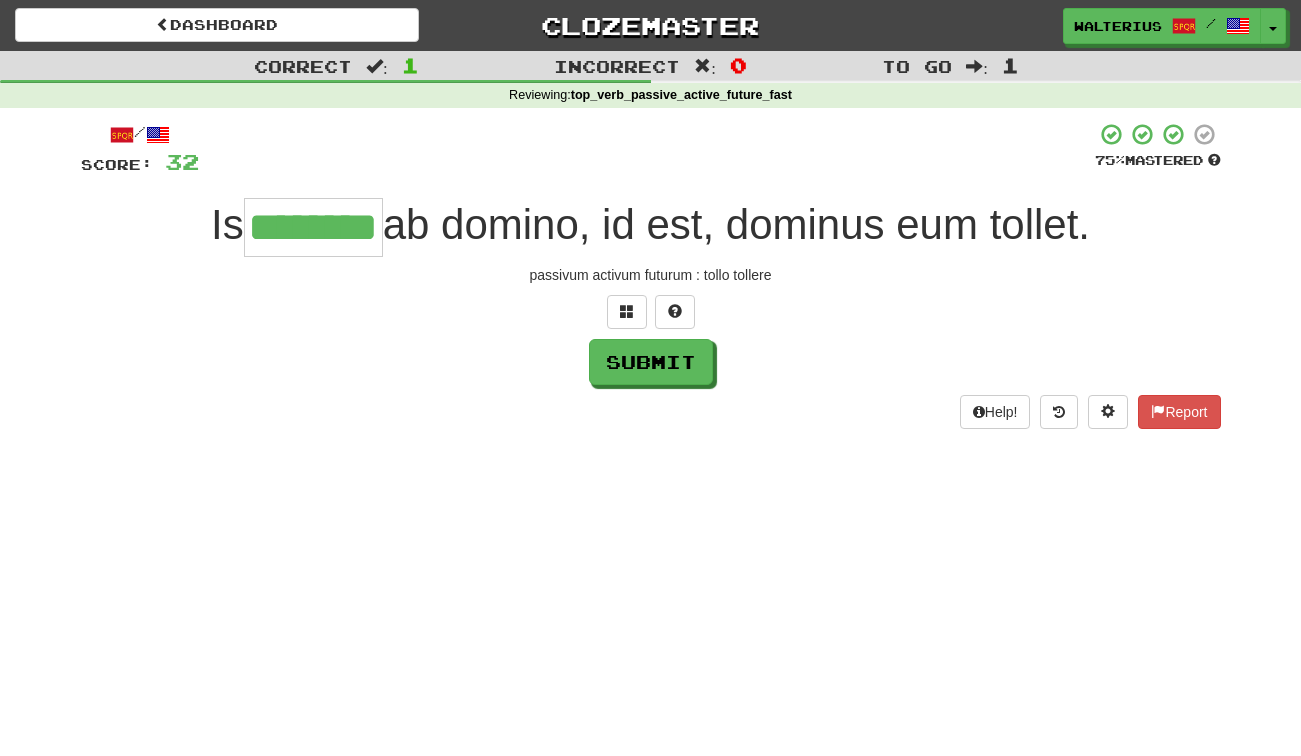 type on "********" 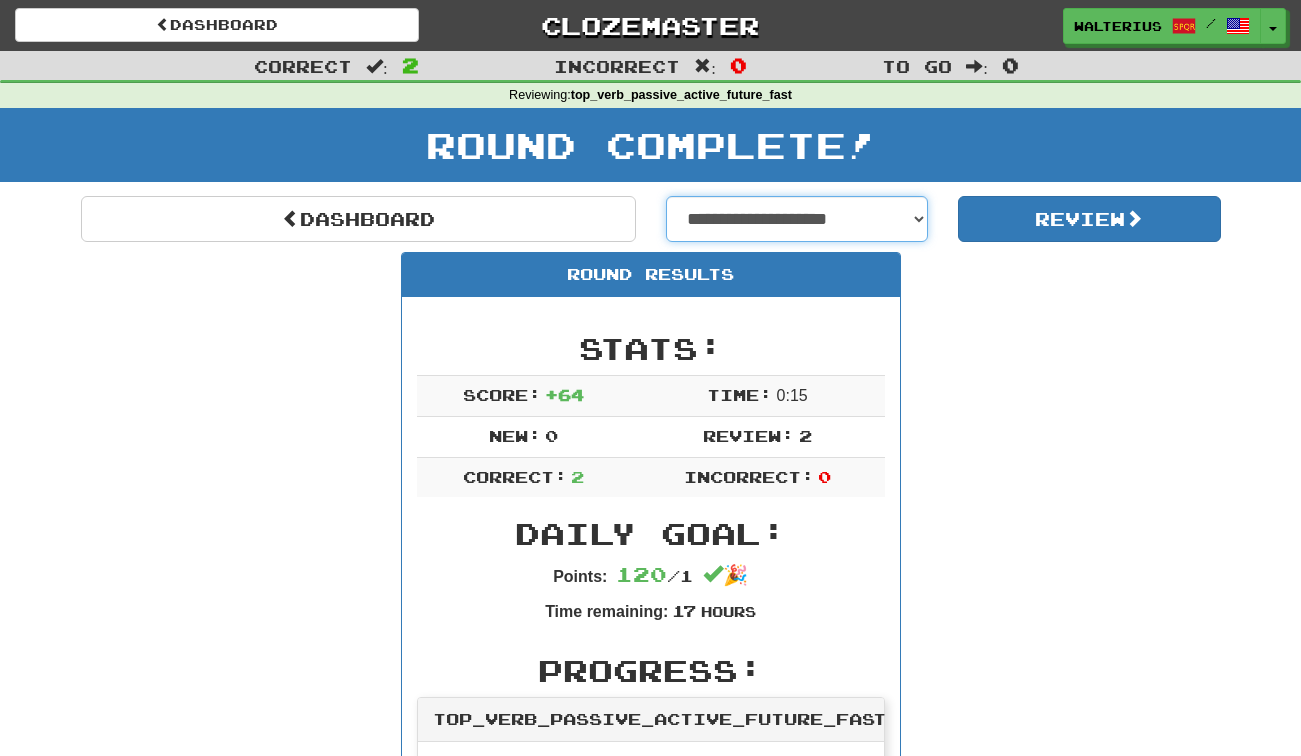 click on "**********" at bounding box center [797, 219] 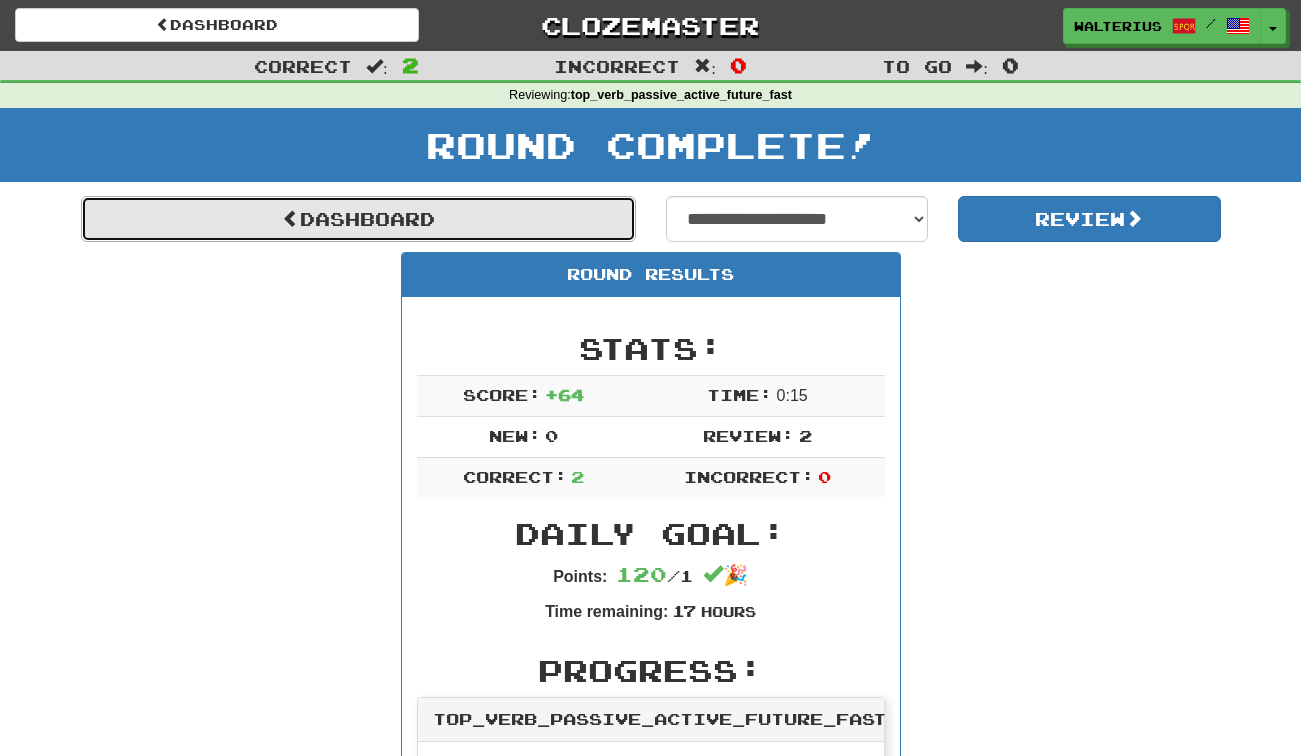 click on "Dashboard" at bounding box center (358, 219) 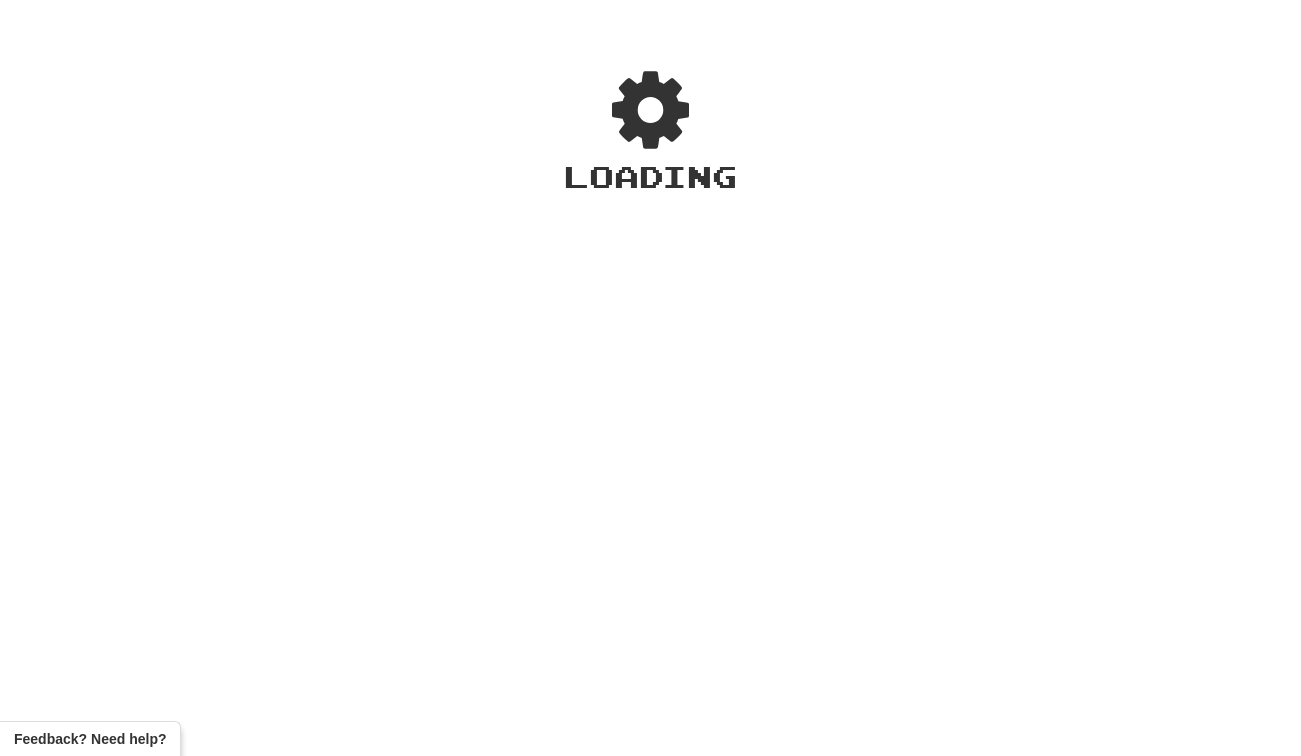 scroll, scrollTop: 0, scrollLeft: 0, axis: both 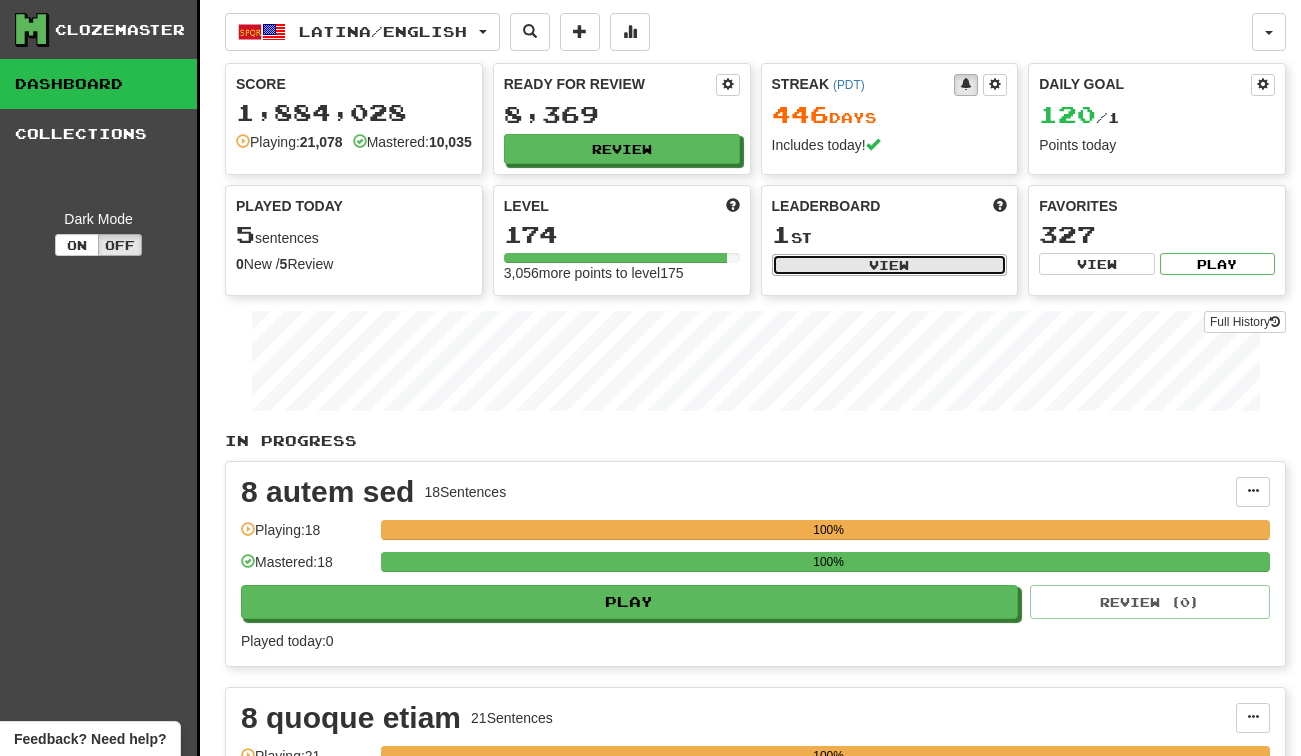 click on "View" at bounding box center (890, 265) 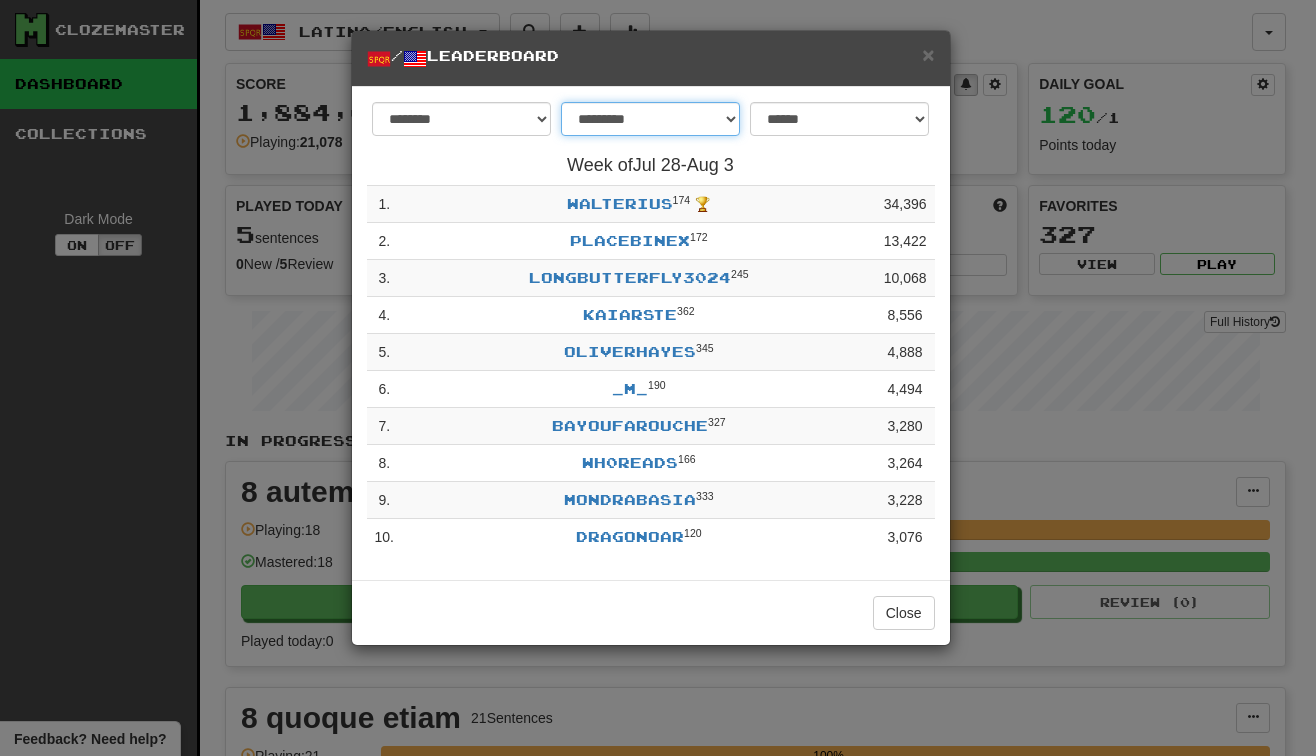 click on "**********" at bounding box center (650, 119) 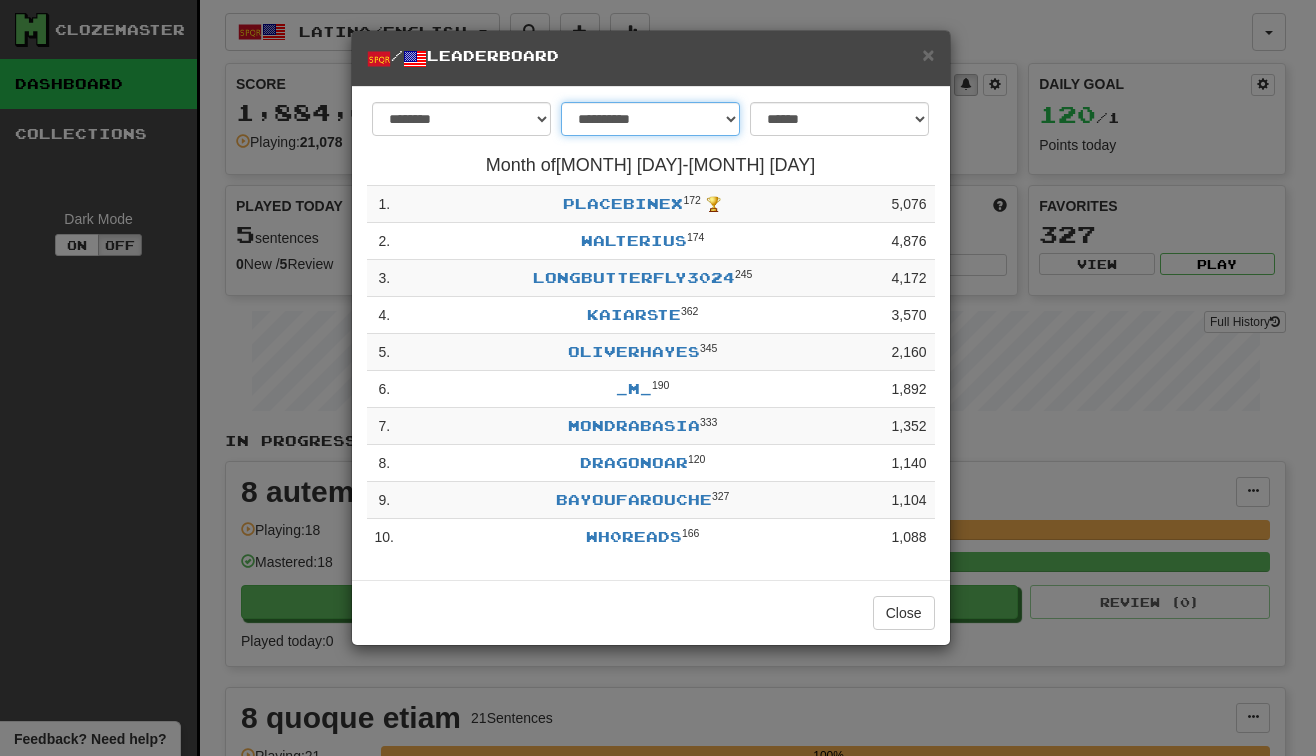 click on "**********" at bounding box center [650, 119] 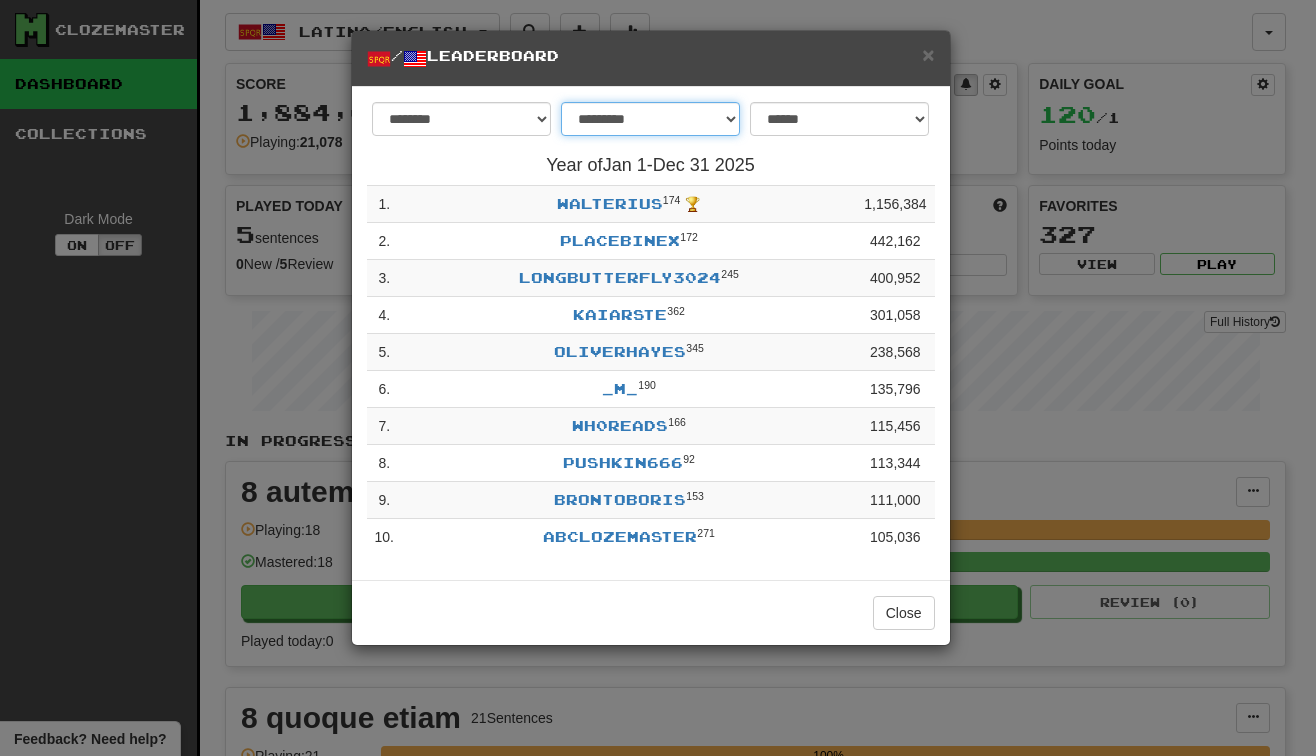 click on "**********" at bounding box center (650, 119) 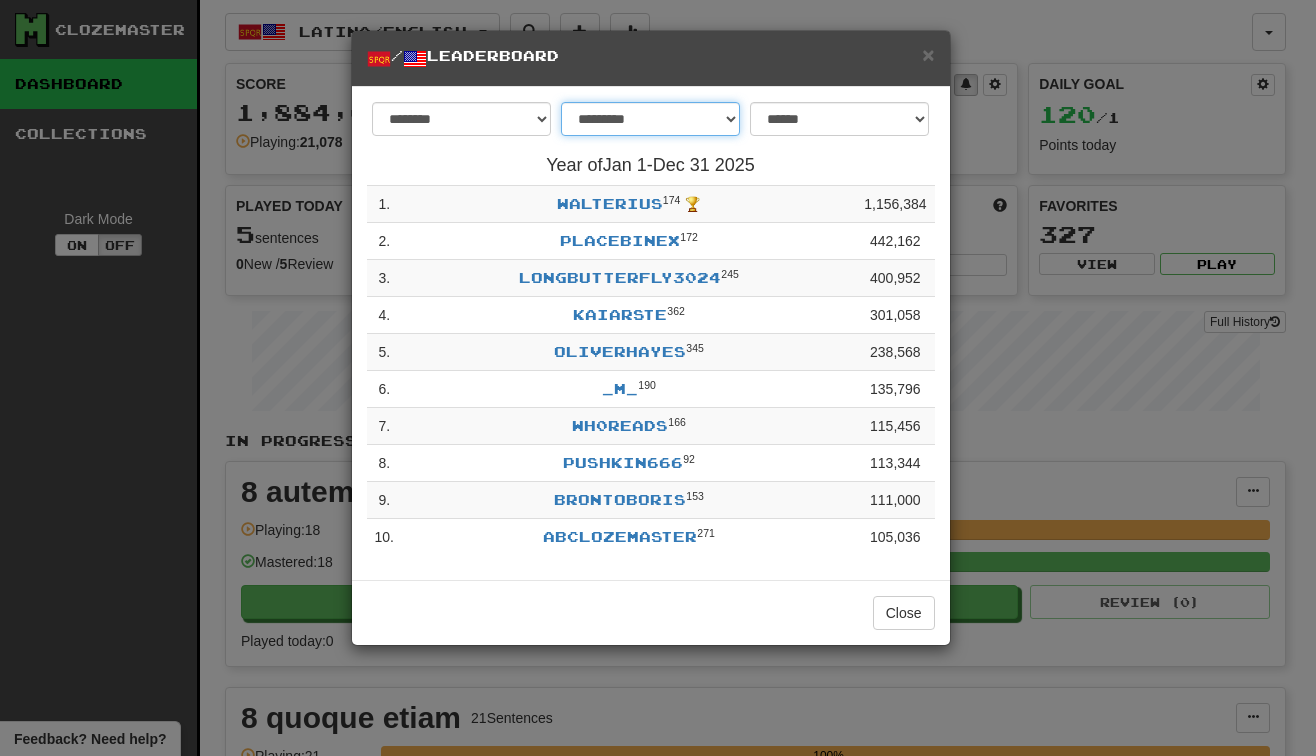select on "********" 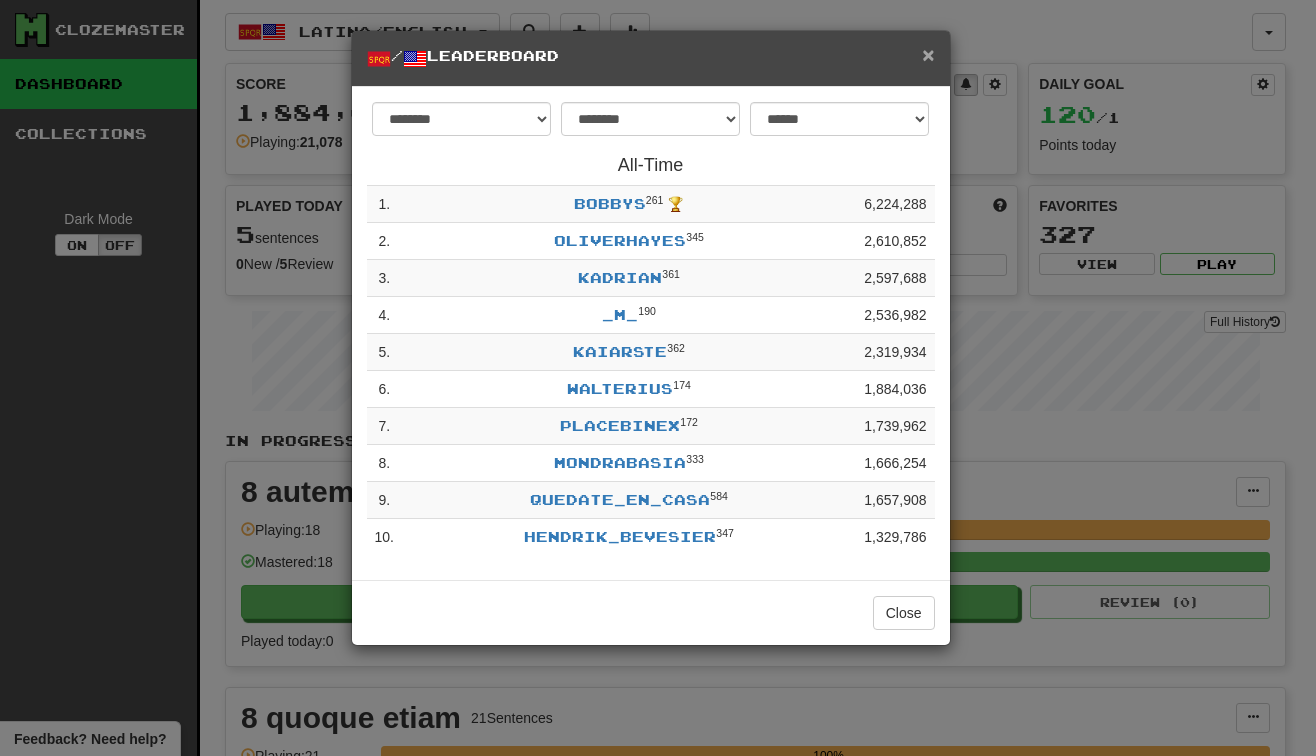 click on "×" at bounding box center (928, 54) 